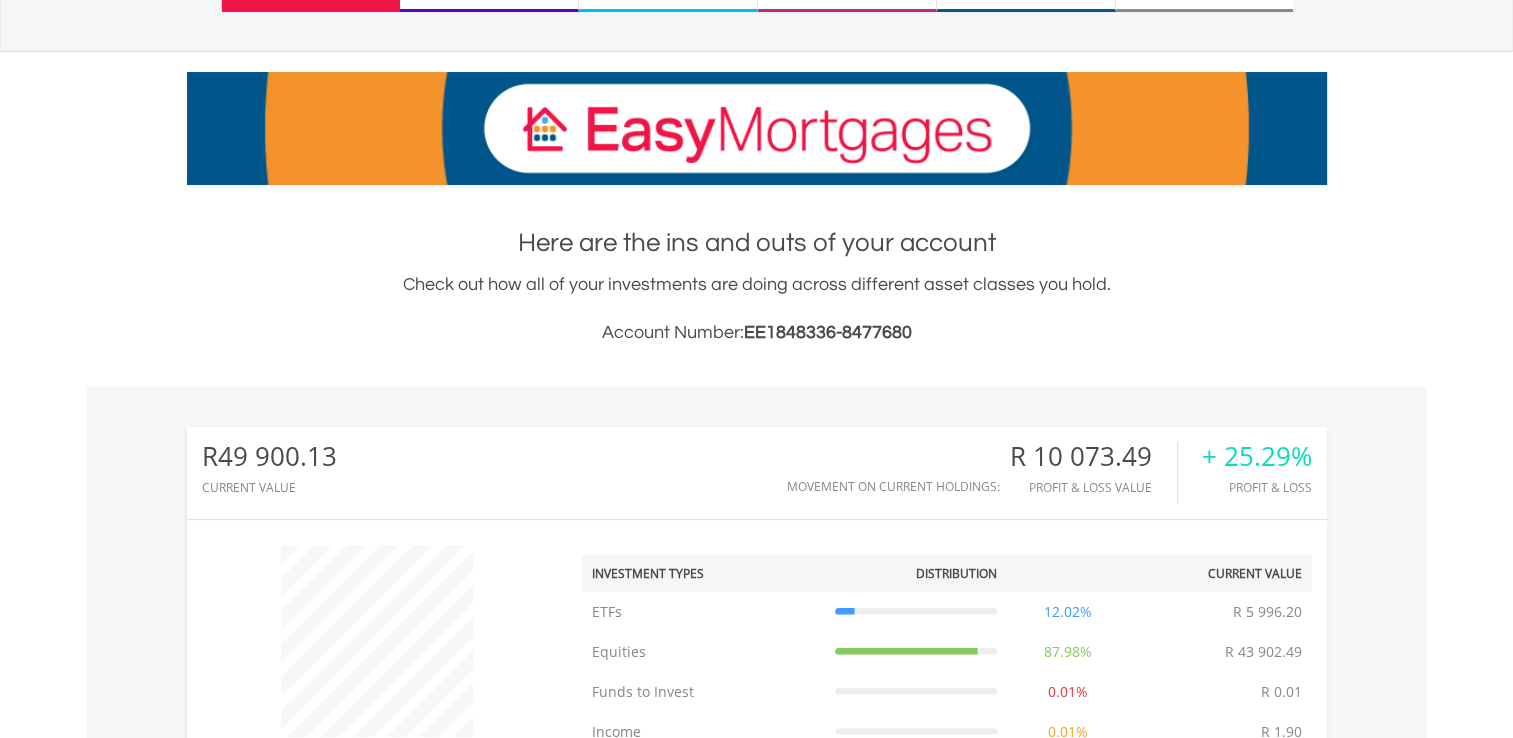 scroll, scrollTop: 400, scrollLeft: 0, axis: vertical 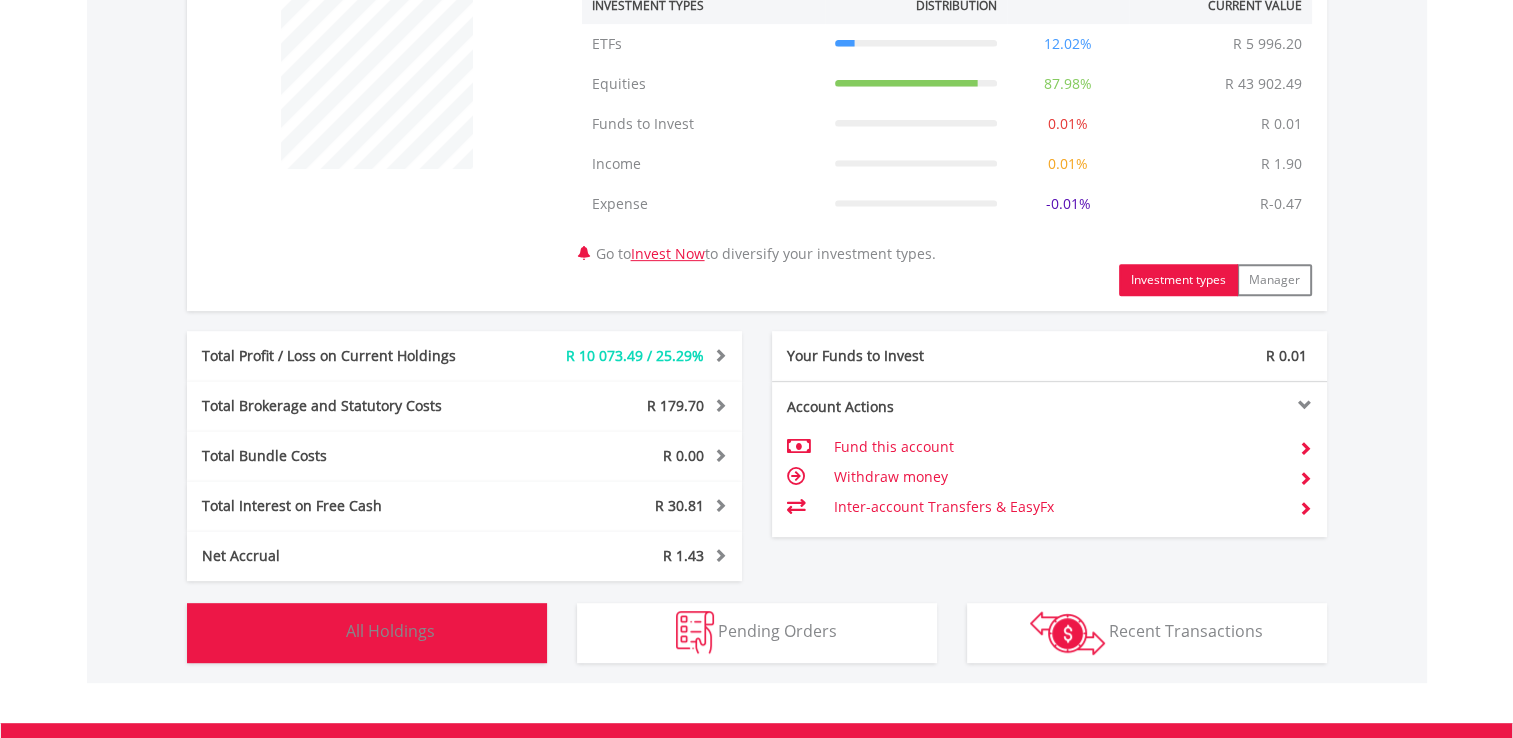 click on "Holdings
All Holdings" at bounding box center [367, 633] 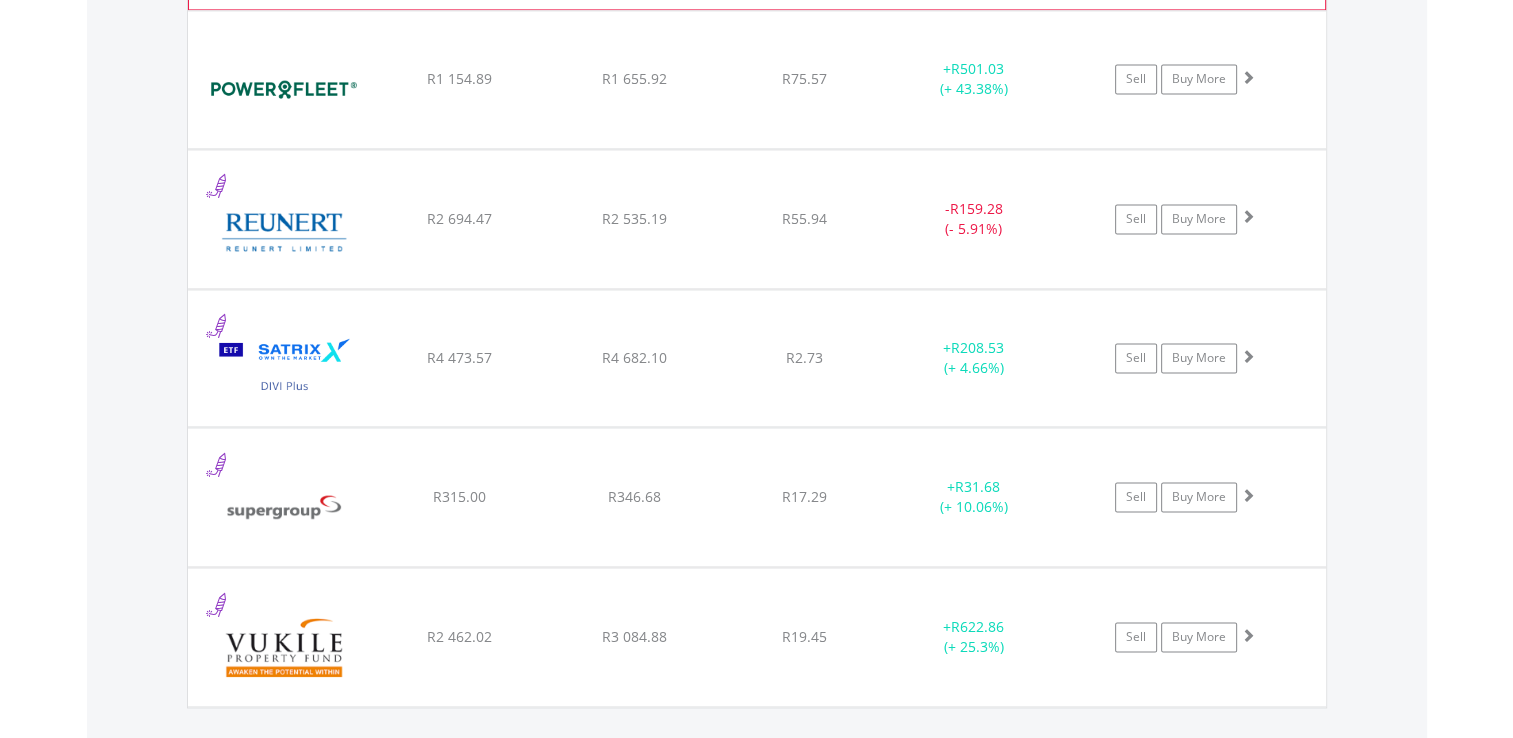 scroll, scrollTop: 3200, scrollLeft: 0, axis: vertical 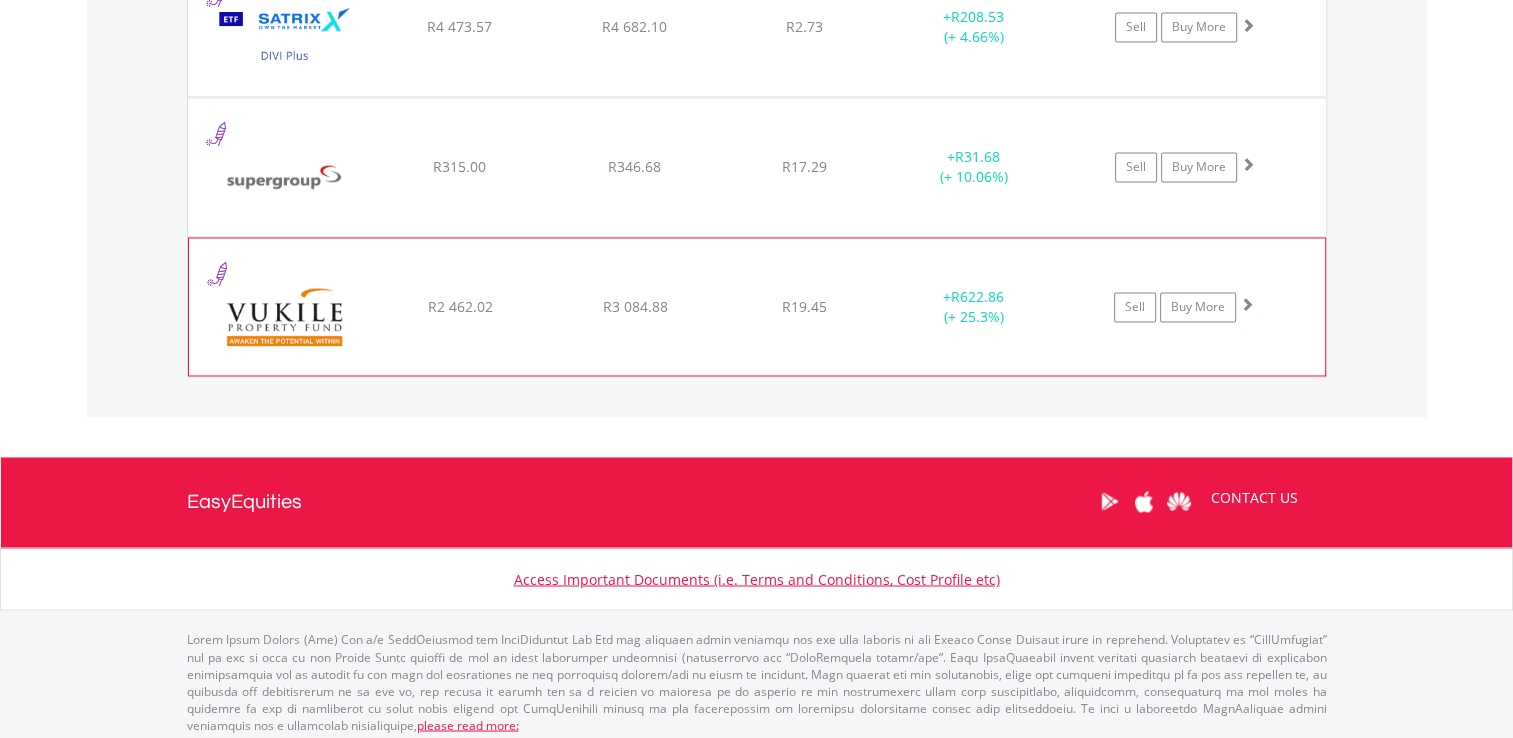 click on "﻿
Vukile Property Fund Limited
R2 462.02
R3 084.88
R19.45
+  R622.86 (+ 25.3%)
Sell
Buy More" at bounding box center [757, -1510] 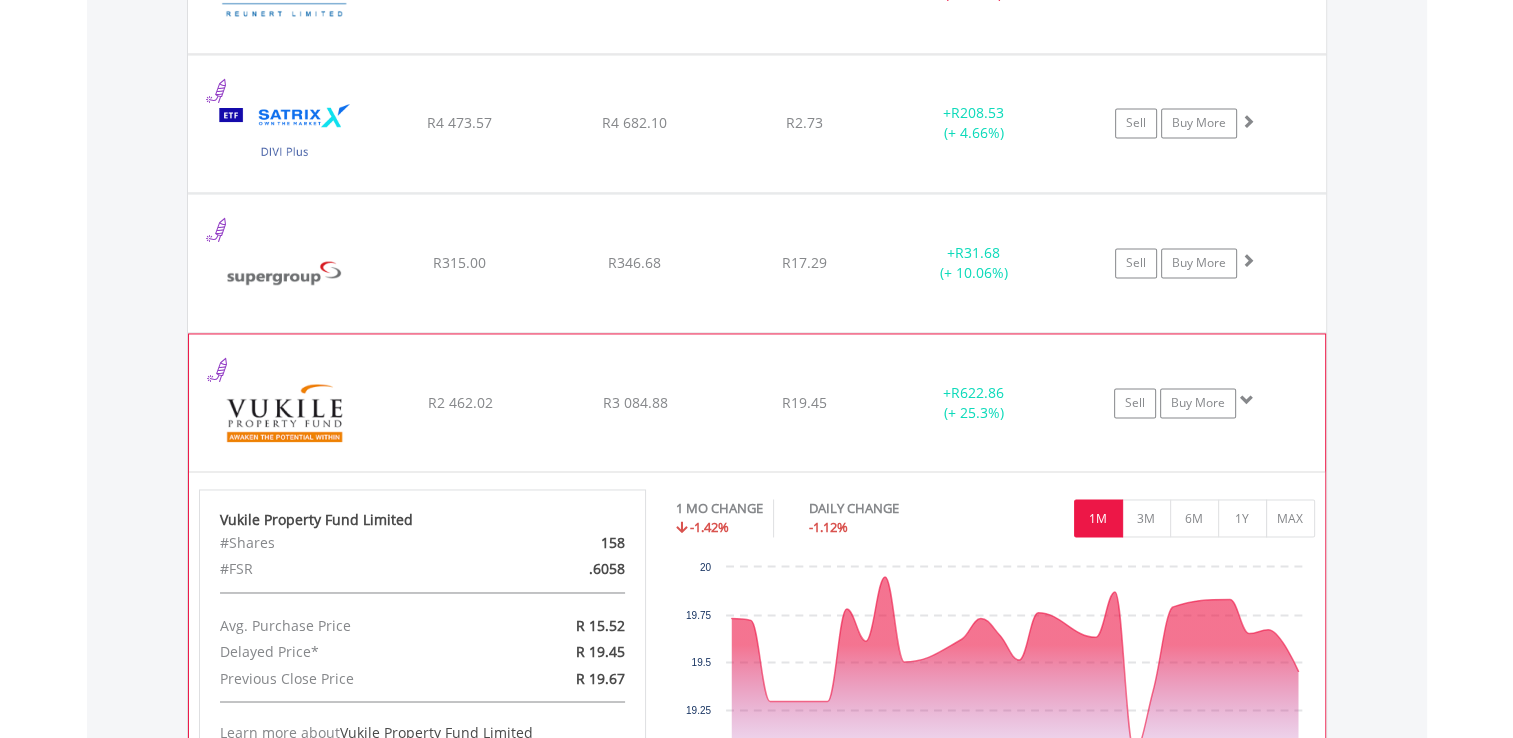 scroll, scrollTop: 3100, scrollLeft: 0, axis: vertical 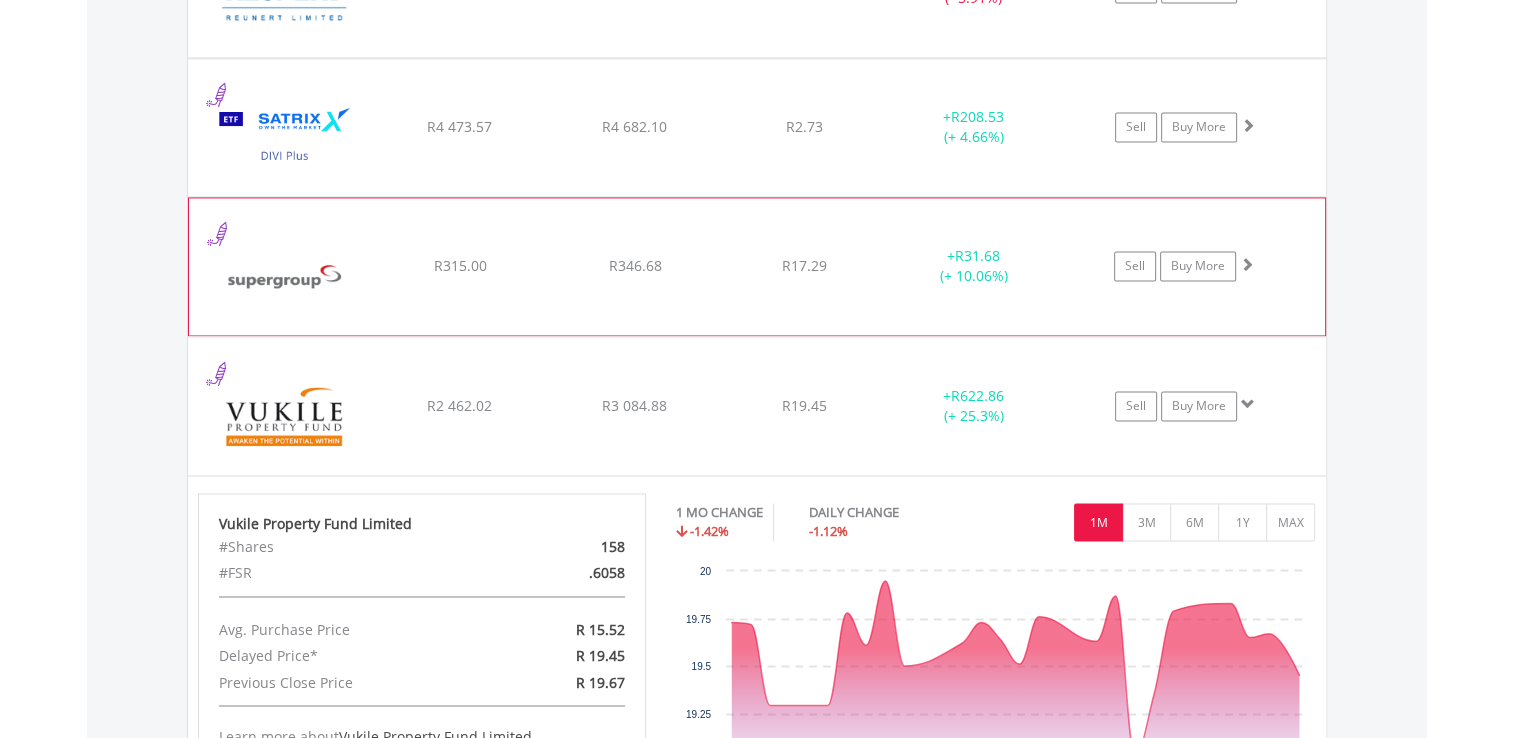 click on "Sell
Buy More" at bounding box center (1195, -1410) 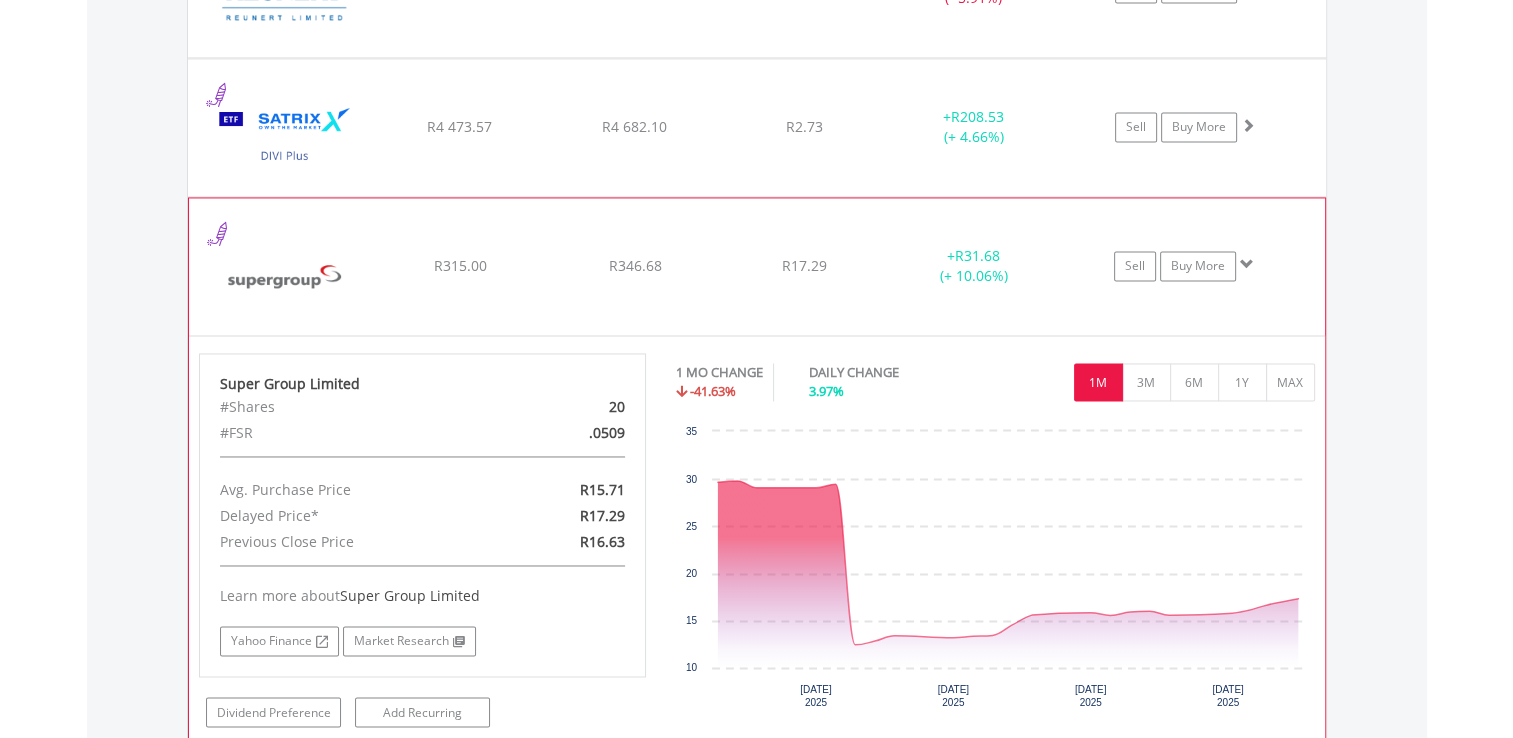 click at bounding box center [1247, 264] 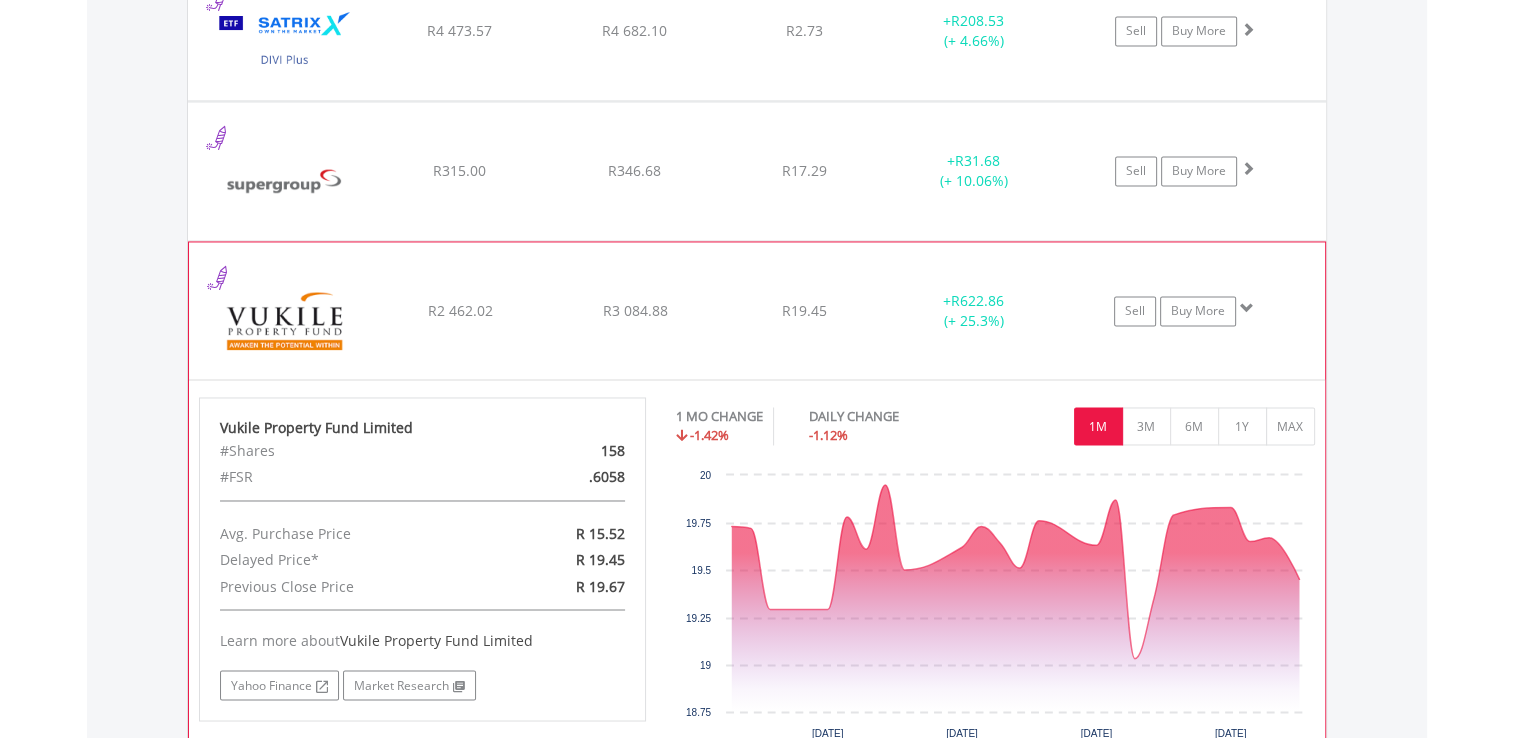 scroll, scrollTop: 3200, scrollLeft: 0, axis: vertical 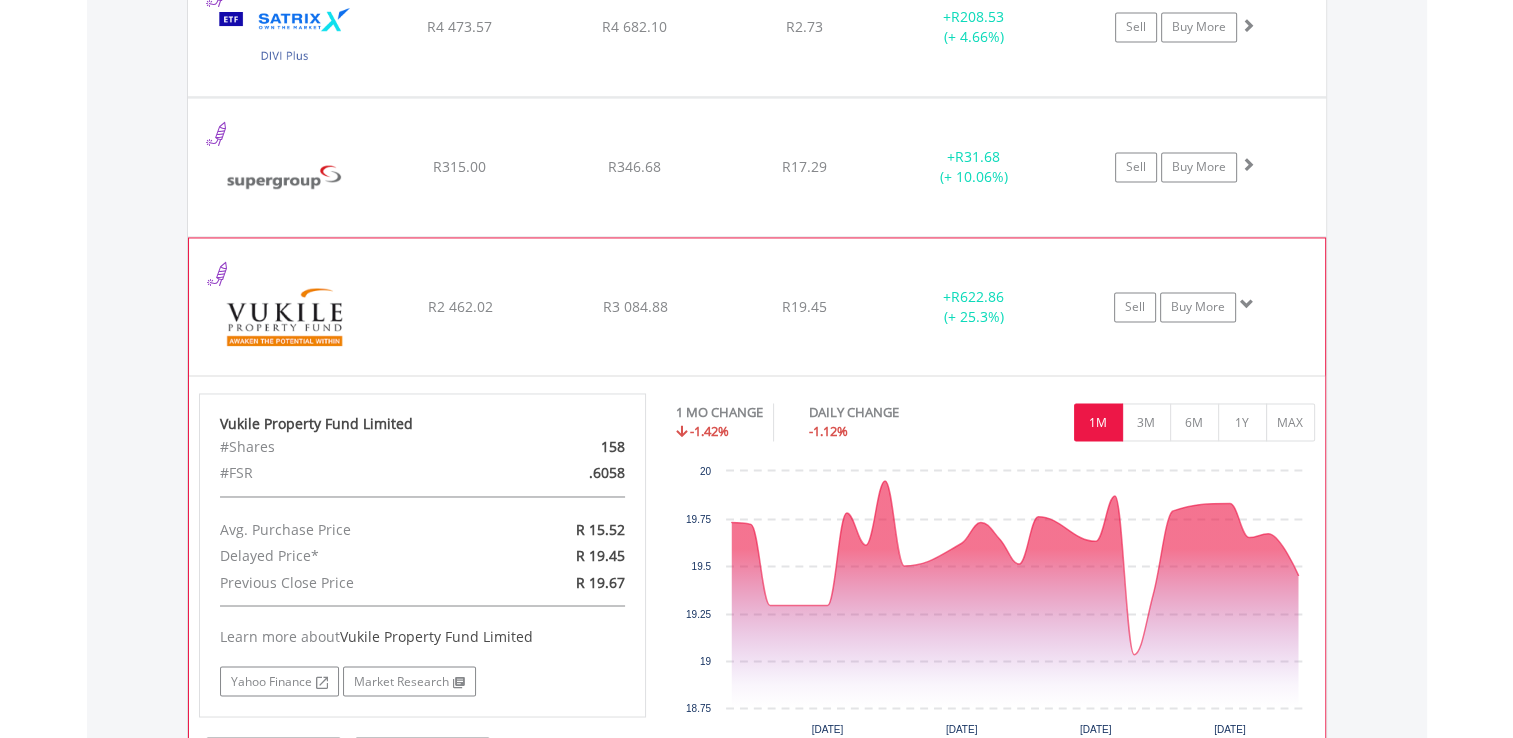 click on "﻿
Vukile Property Fund Limited
R2 462.02
R3 084.88
R19.45
+  R622.86 (+ 25.3%)
Sell
Buy More" at bounding box center (757, -1510) 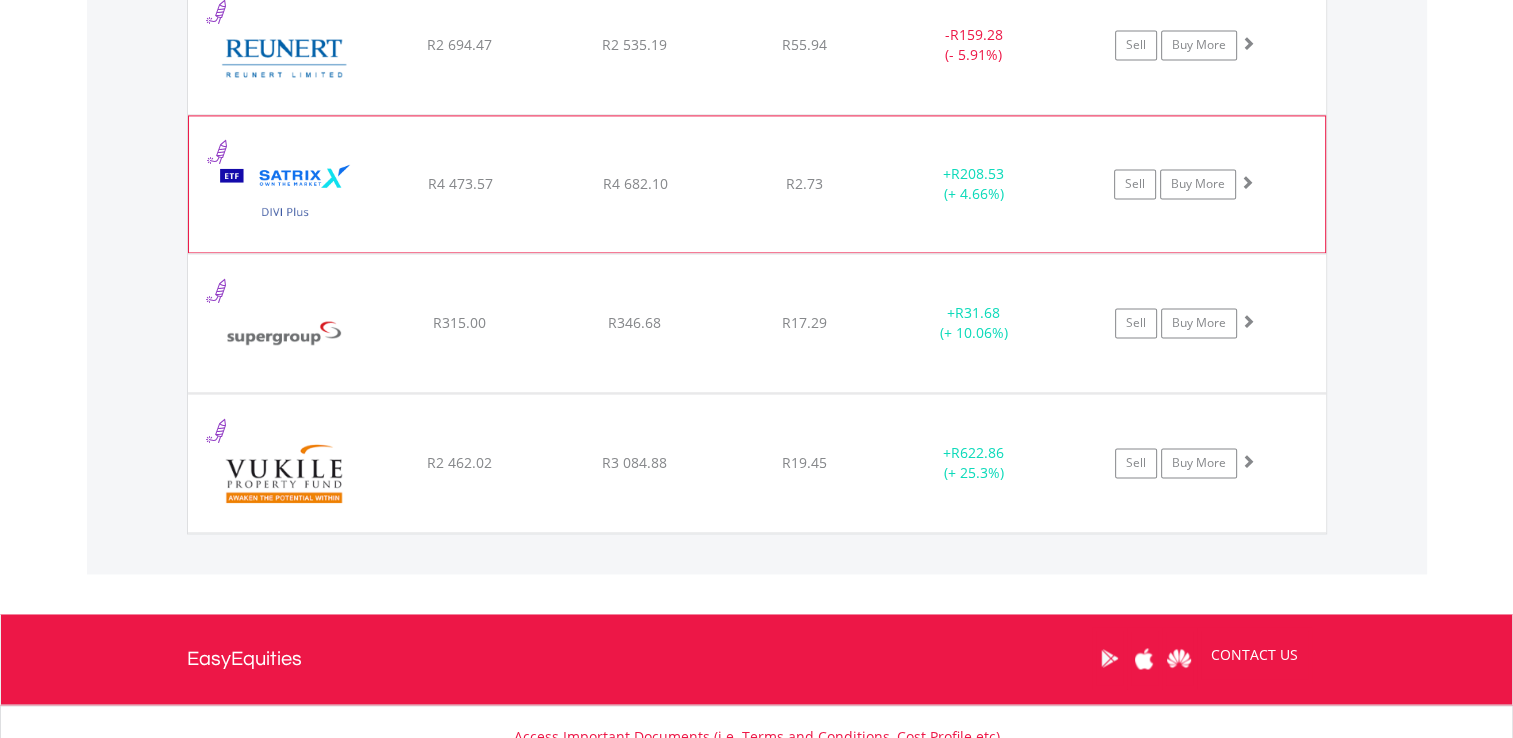 scroll, scrollTop: 3000, scrollLeft: 0, axis: vertical 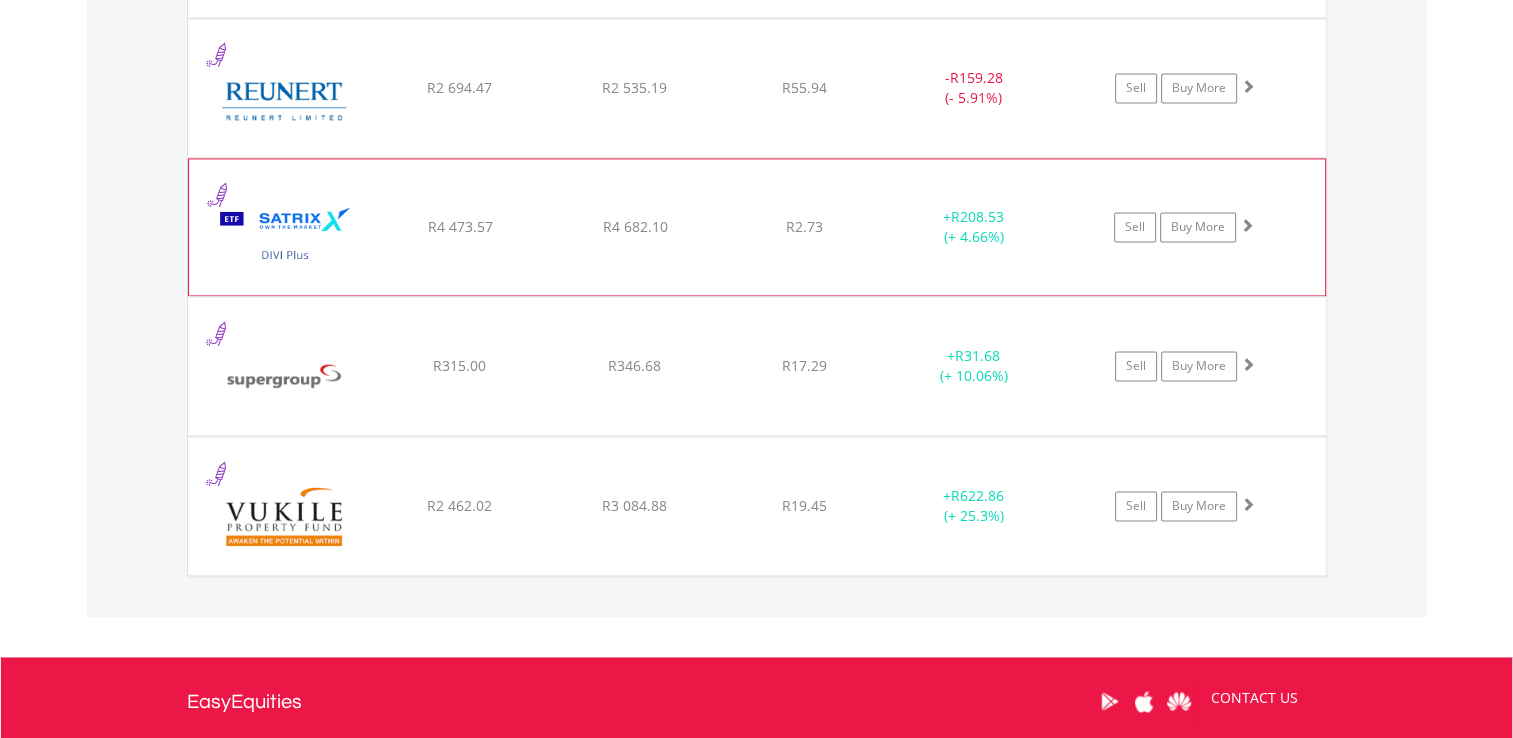 click on "﻿
Satrix DIVI ETF
R4 473.57
R4 682.10
R2.73
+  R208.53 (+ 4.66%)
Sell
Buy More" at bounding box center (757, -1310) 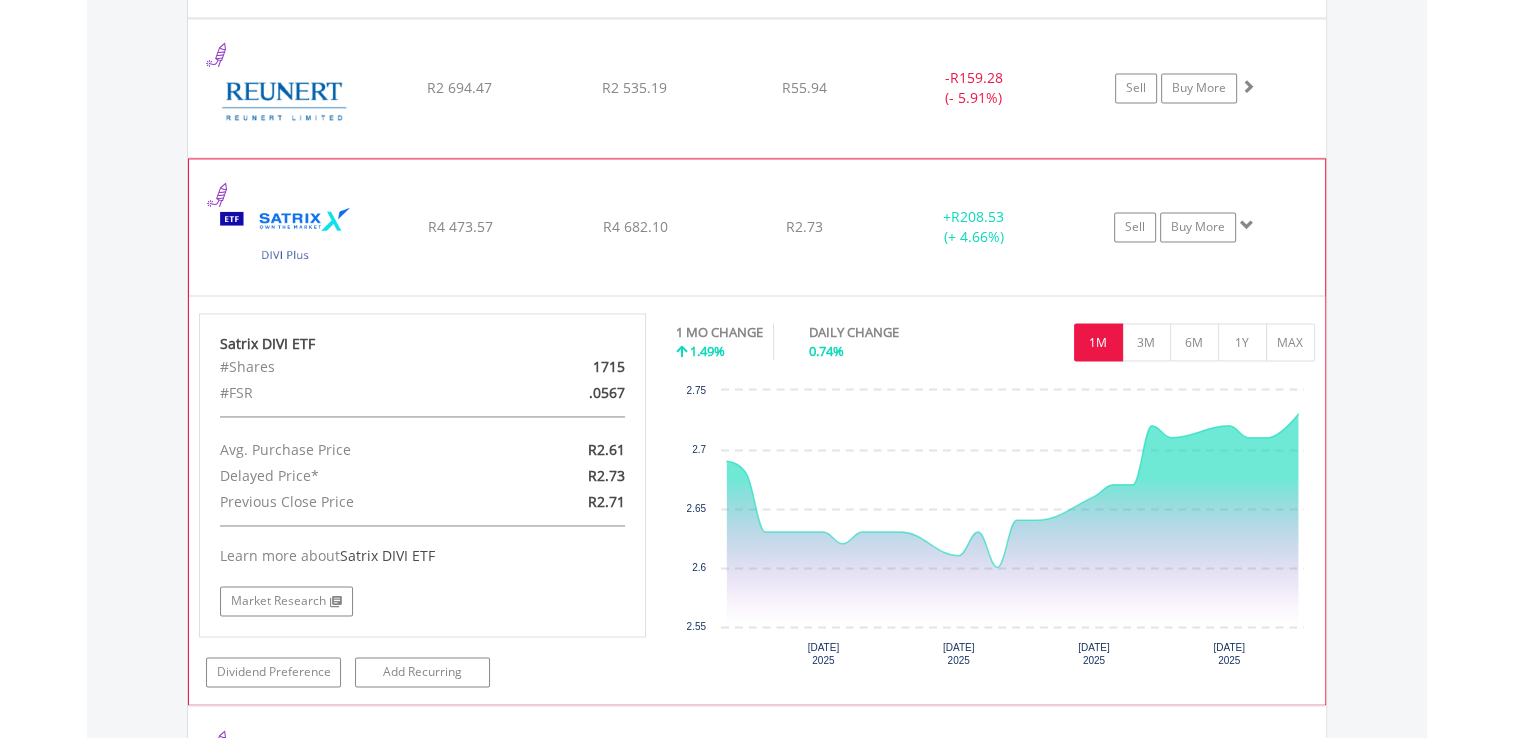 click on "﻿
Satrix DIVI ETF
R4 473.57
R4 682.10
R2.73
+  R208.53 (+ 4.66%)
Sell
Buy More" at bounding box center [757, -1310] 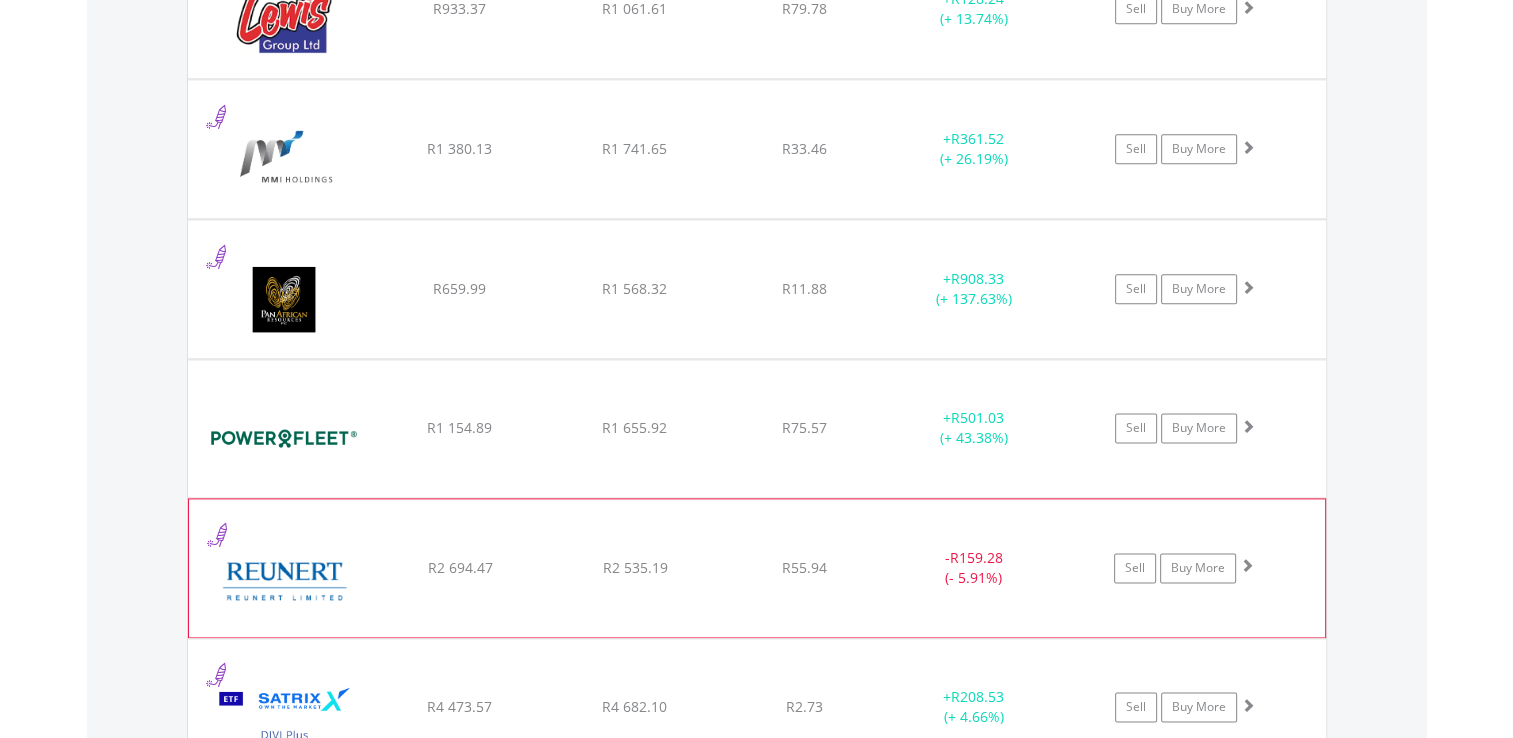 scroll, scrollTop: 2500, scrollLeft: 0, axis: vertical 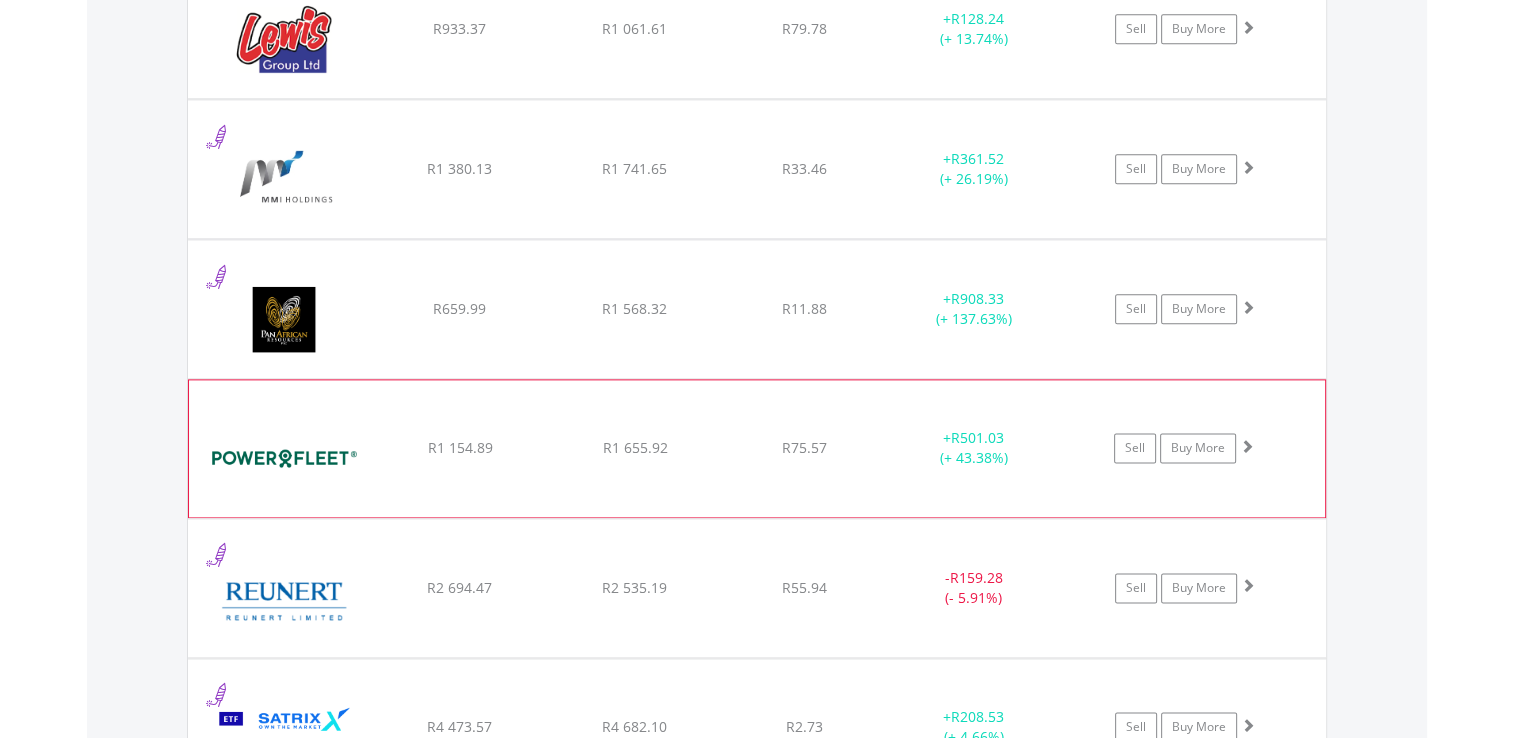 click on "﻿
Powerfleet Inc
R1 154.89
R1 655.92
R75.57
+  R501.03 (+ 43.38%)
Sell
Buy More" at bounding box center [757, -810] 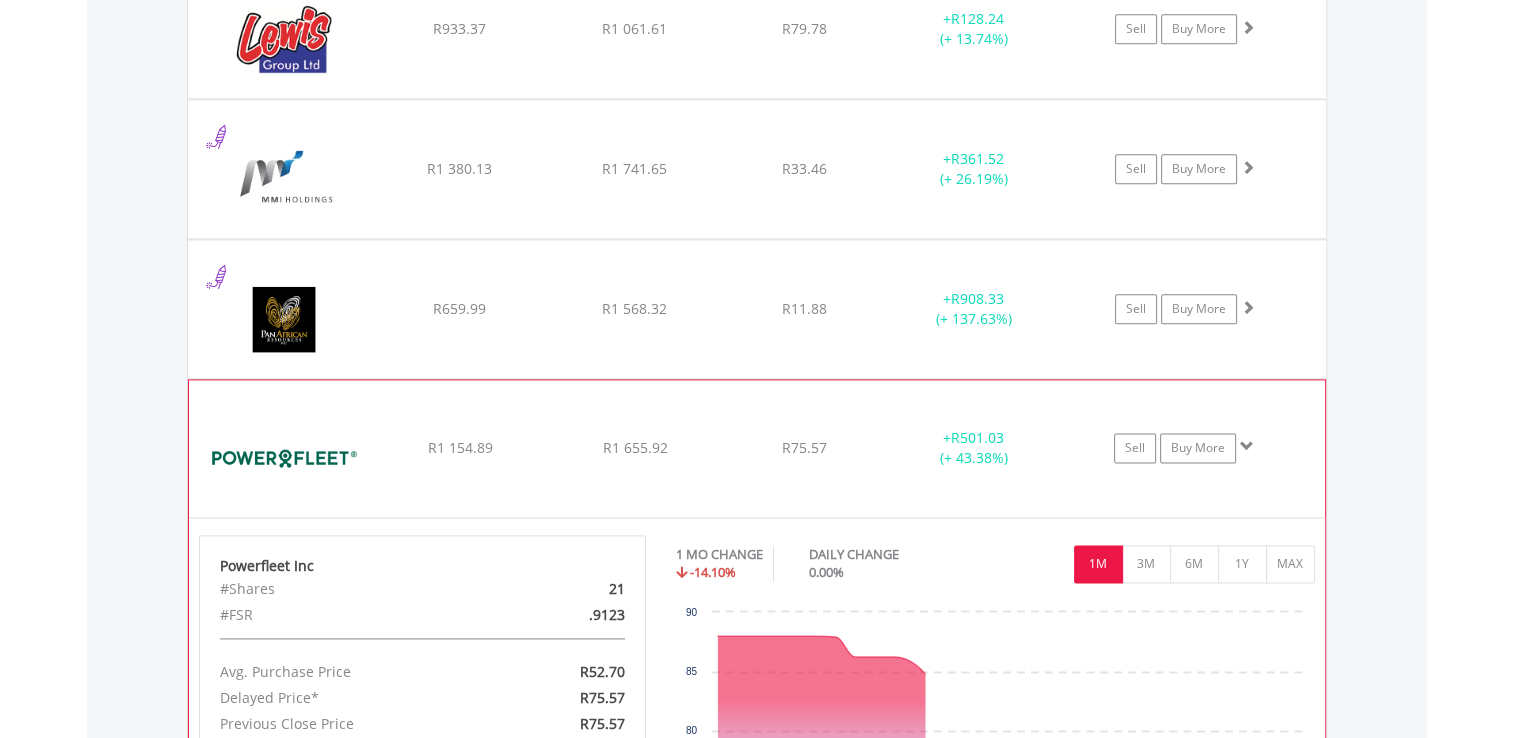 click on "﻿
Powerfleet Inc
R1 154.89
R1 655.92
R75.57
+  R501.03 (+ 43.38%)
Sell
Buy More" at bounding box center [757, -810] 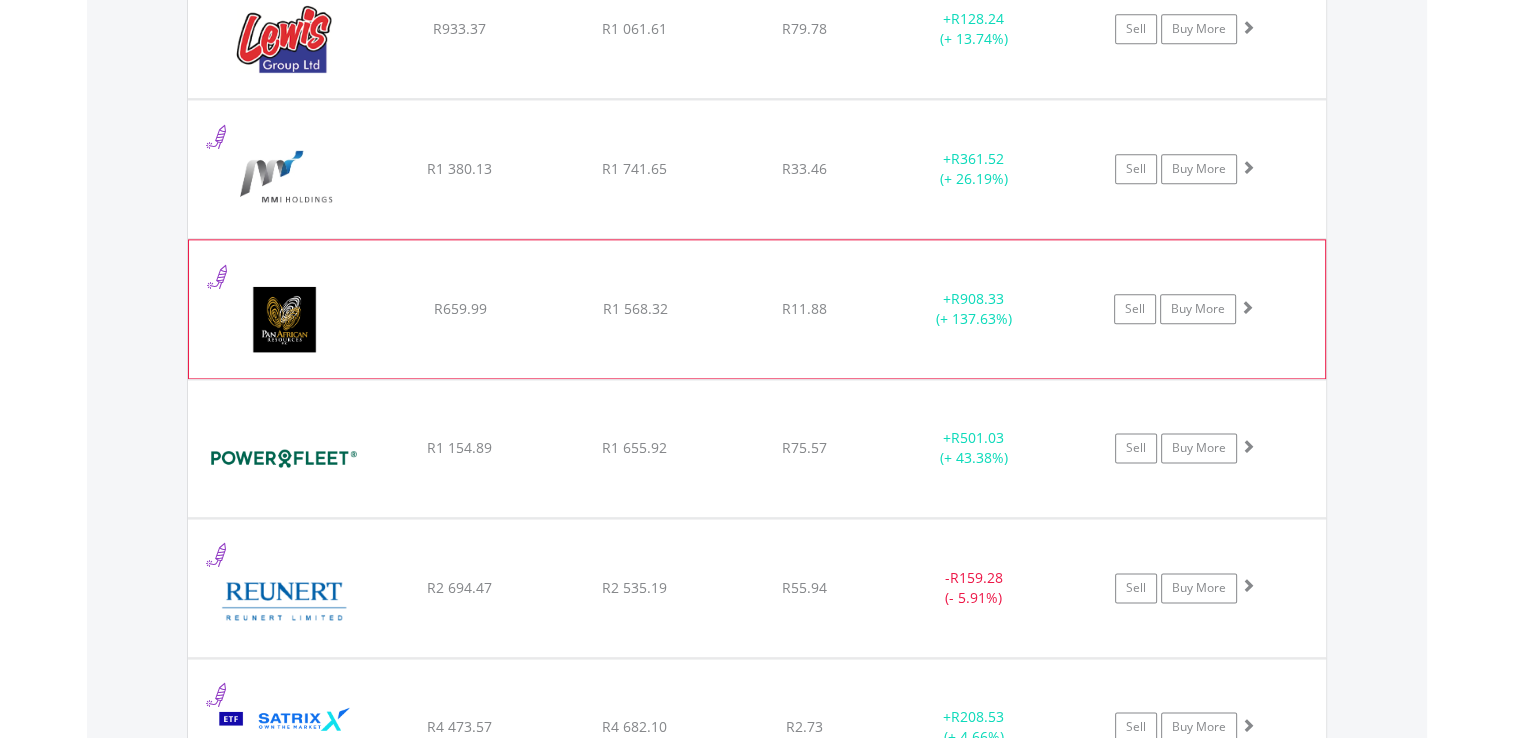 click on "﻿
Pan African Resource PLC
R659.99
R1 568.32
R11.88
+  R908.33 (+ 137.63%)
Sell
Buy More" at bounding box center [757, -810] 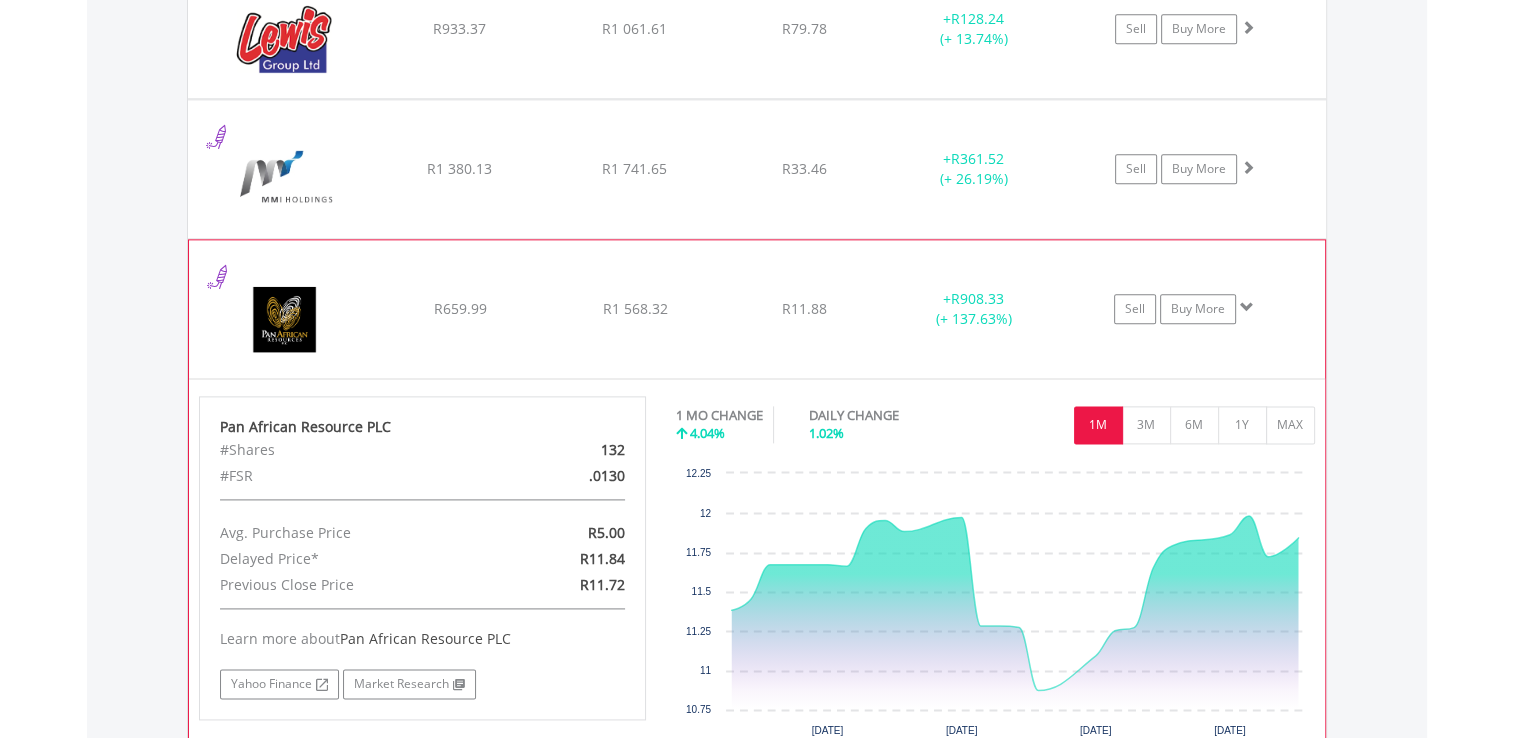 click on "﻿
Pan African Resource PLC
R659.99
R1 568.32
R11.88
+  R908.33 (+ 137.63%)
Sell
Buy More" at bounding box center [757, -810] 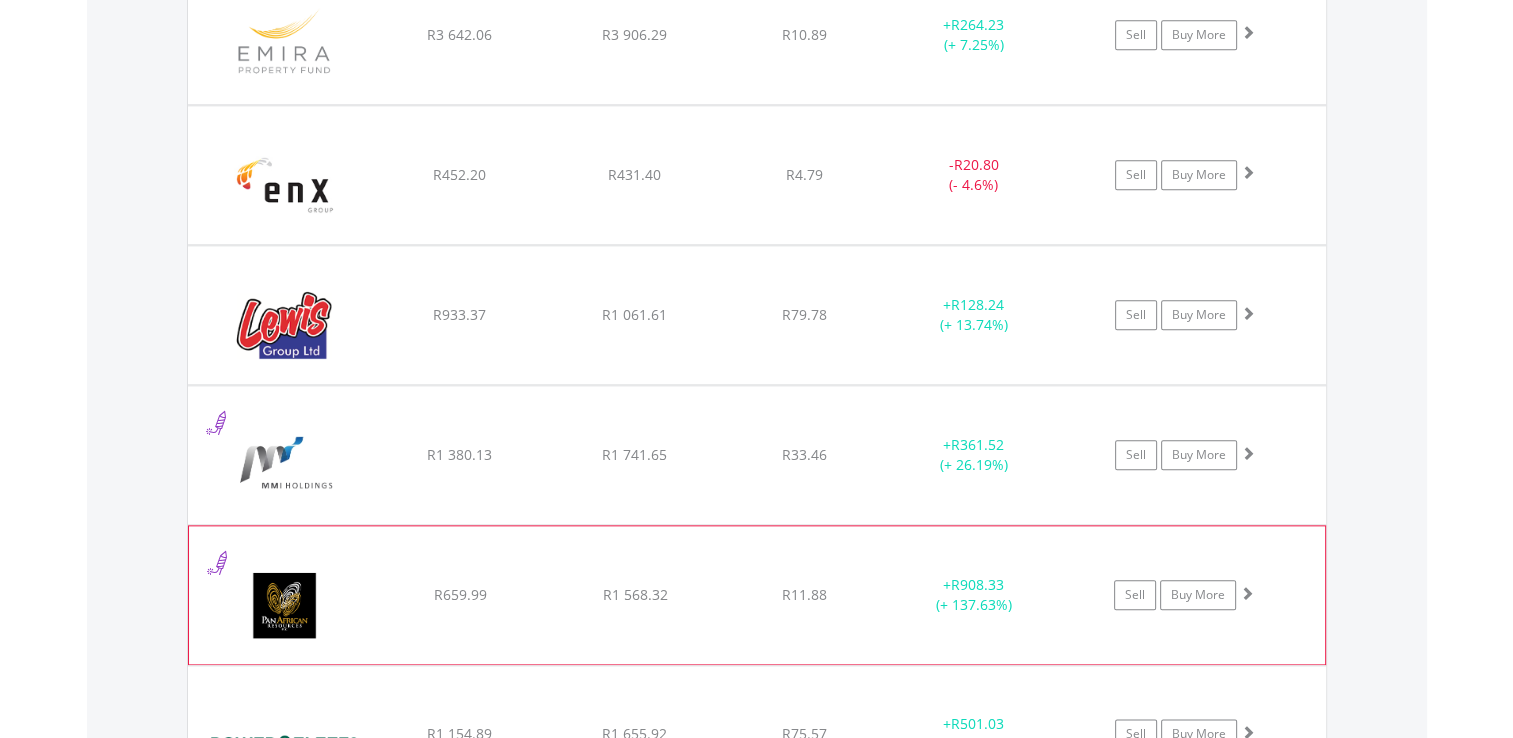 scroll, scrollTop: 2100, scrollLeft: 0, axis: vertical 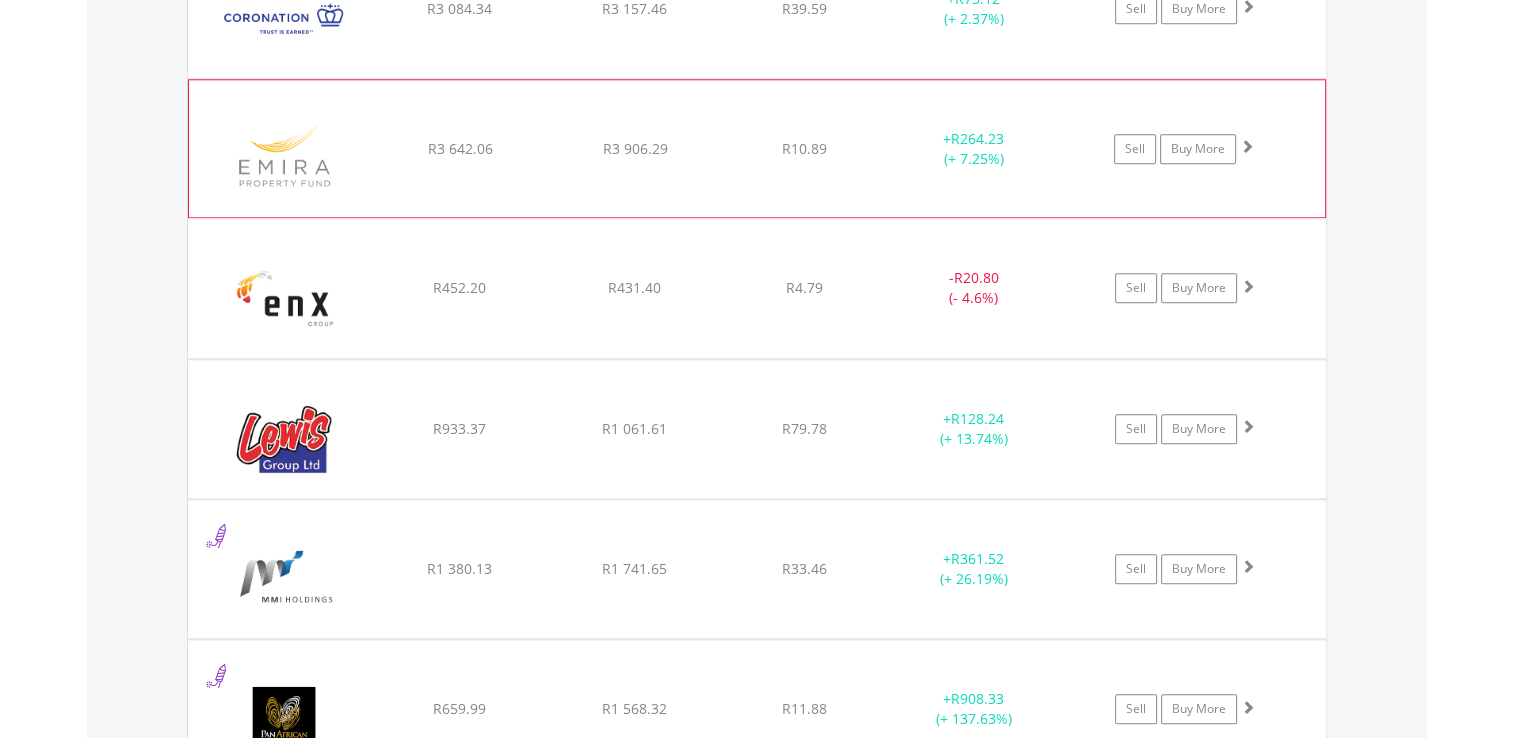 click on "﻿
Emira Property Fund
R3 642.06
R3 906.29
R10.89
+  R264.23 (+ 7.25%)
Sell
Buy More" at bounding box center (757, -410) 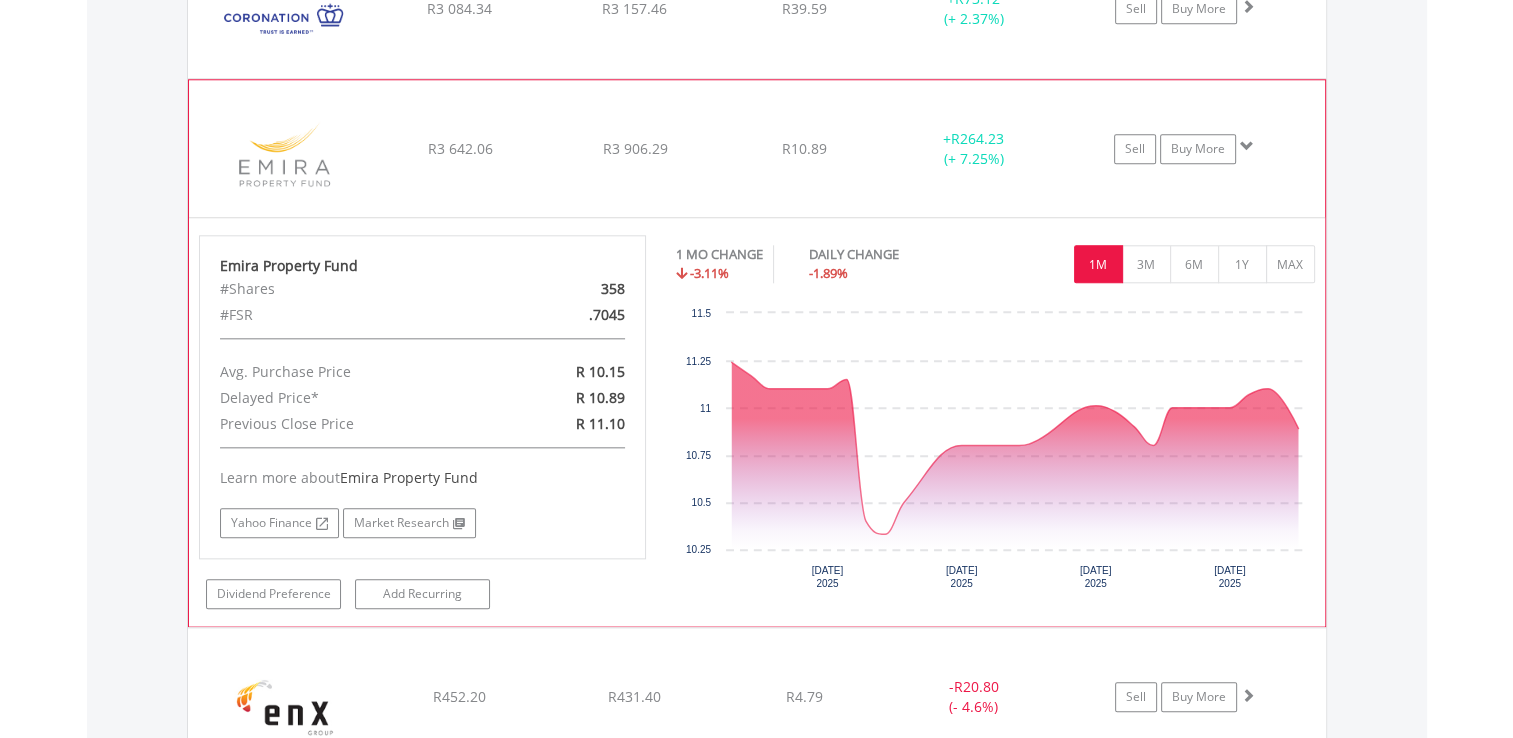 click on "﻿
Emira Property Fund
R3 642.06
R3 906.29
R10.89
+  R264.23 (+ 7.25%)
Sell
Buy More" at bounding box center [757, -410] 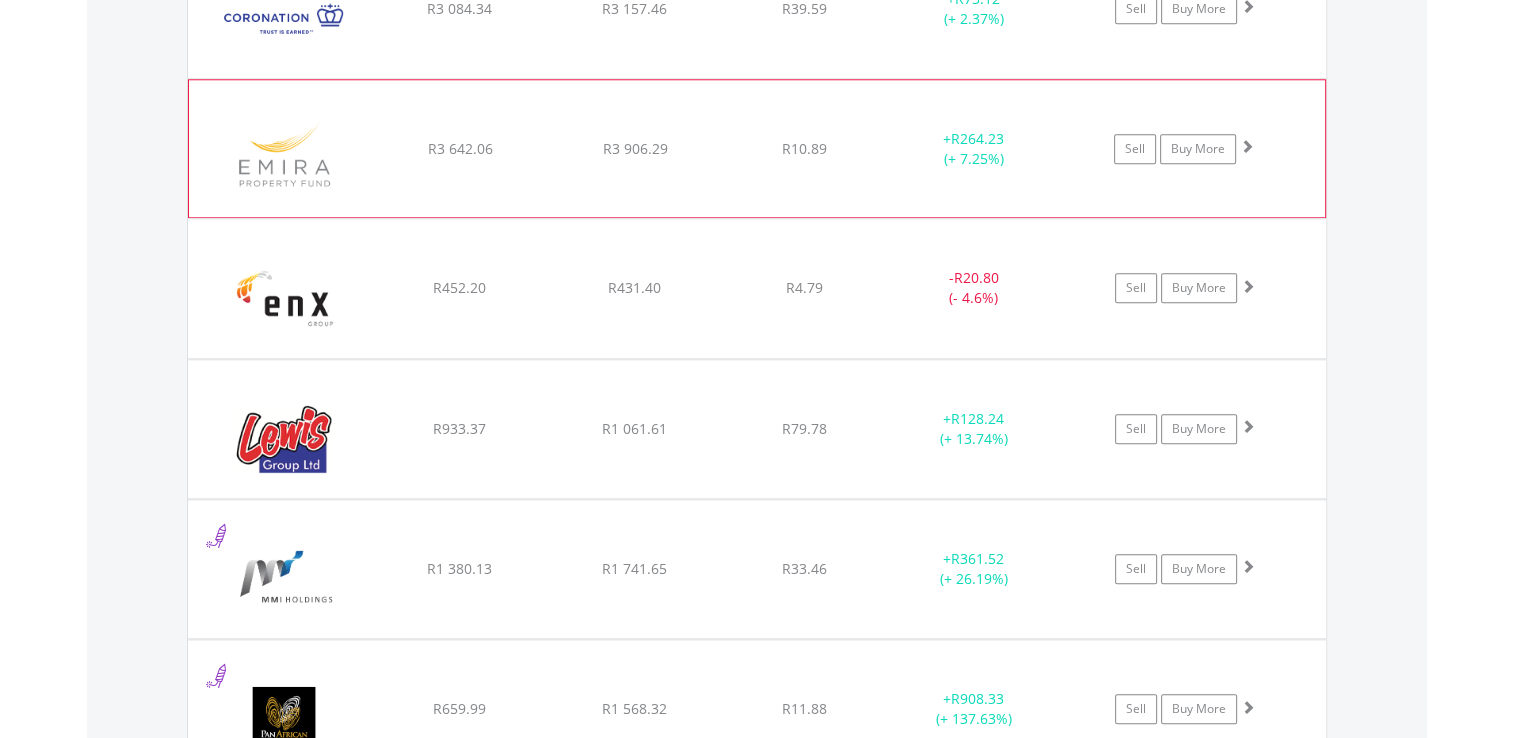 click on "﻿
Emira Property Fund
R3 642.06
R3 906.29
R10.89
+  R264.23 (+ 7.25%)
Sell
Buy More" at bounding box center [757, -410] 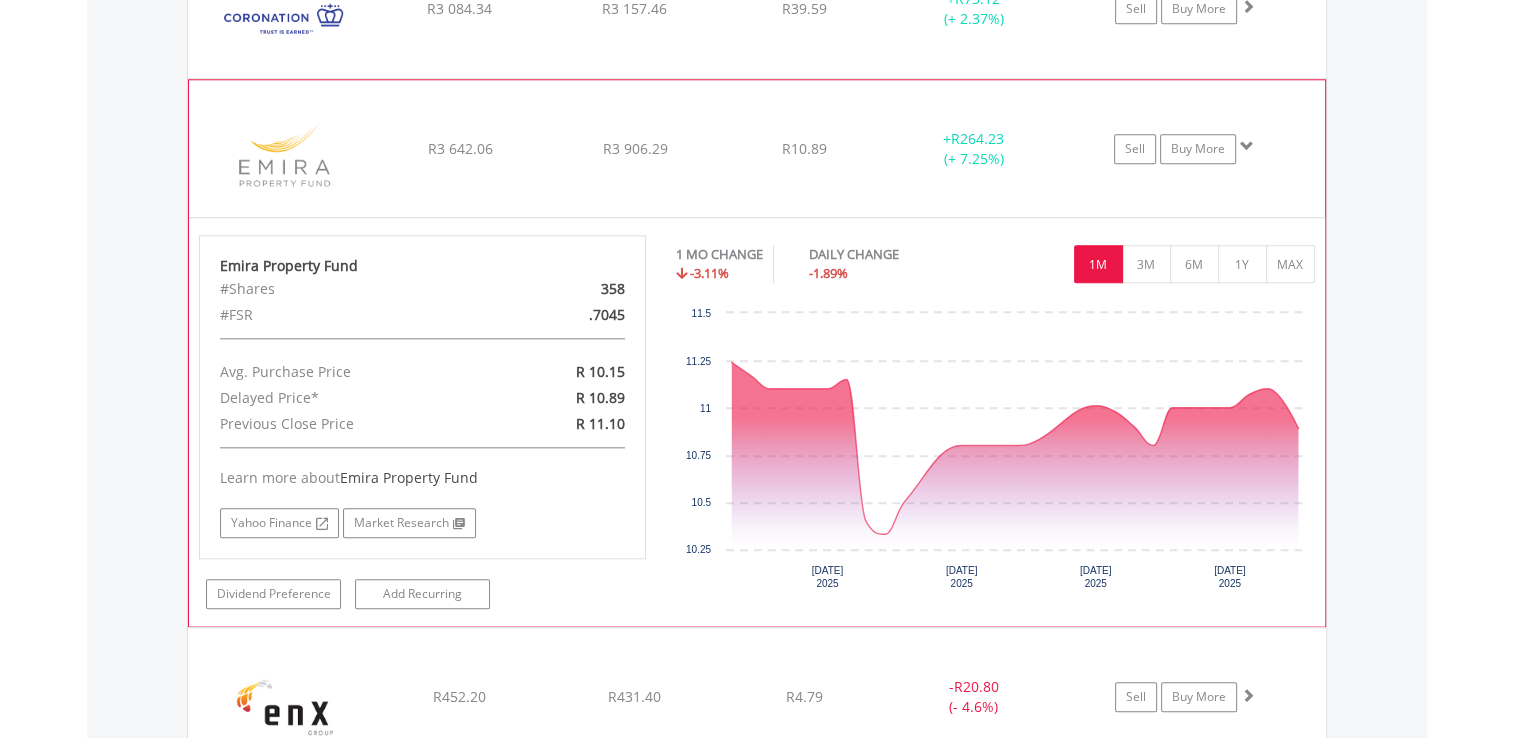 click on "﻿
Emira Property Fund
R3 642.06
R3 906.29
R10.89
+  R264.23 (+ 7.25%)
Sell
Buy More" at bounding box center (757, -410) 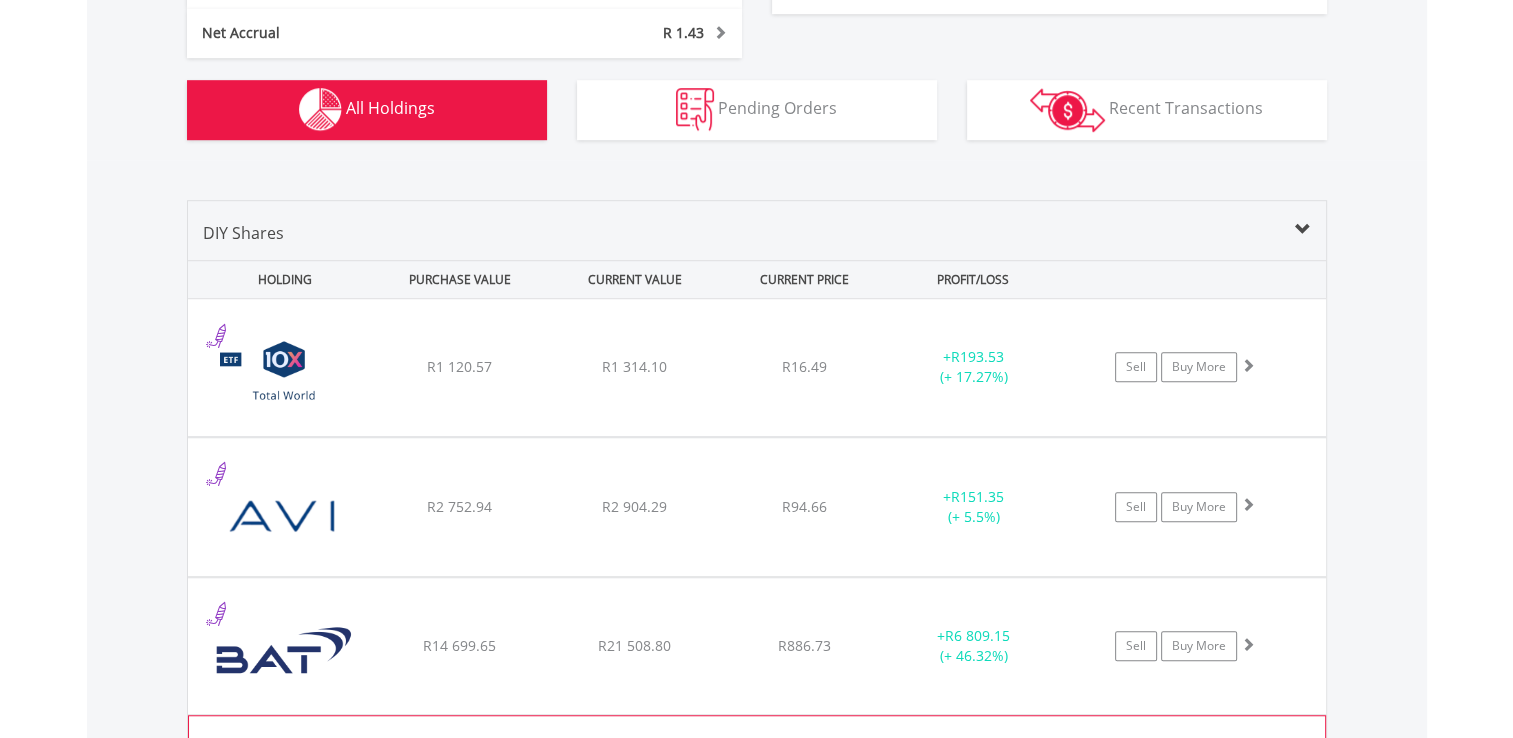 scroll, scrollTop: 1300, scrollLeft: 0, axis: vertical 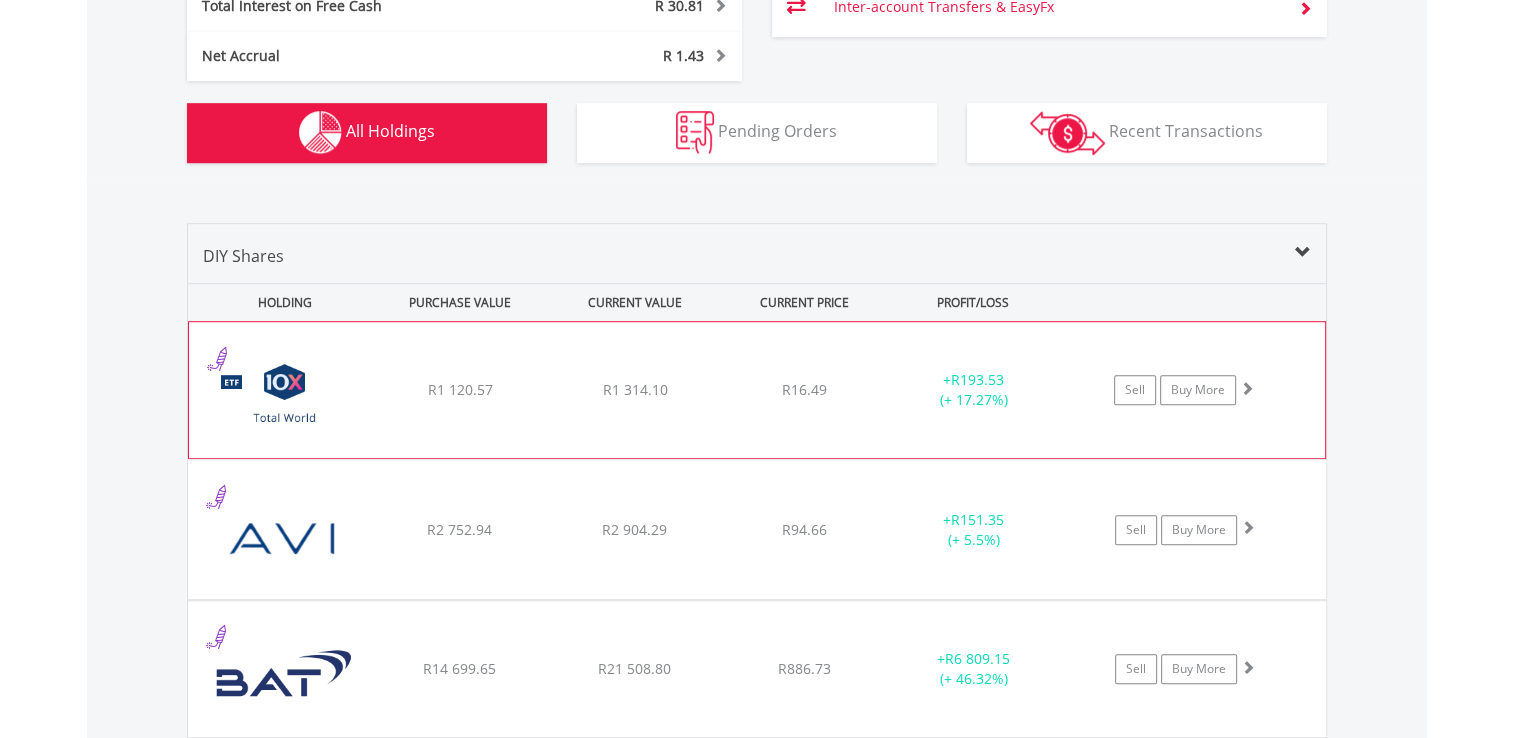 click on "Sell
Buy More" at bounding box center (1193, 390) 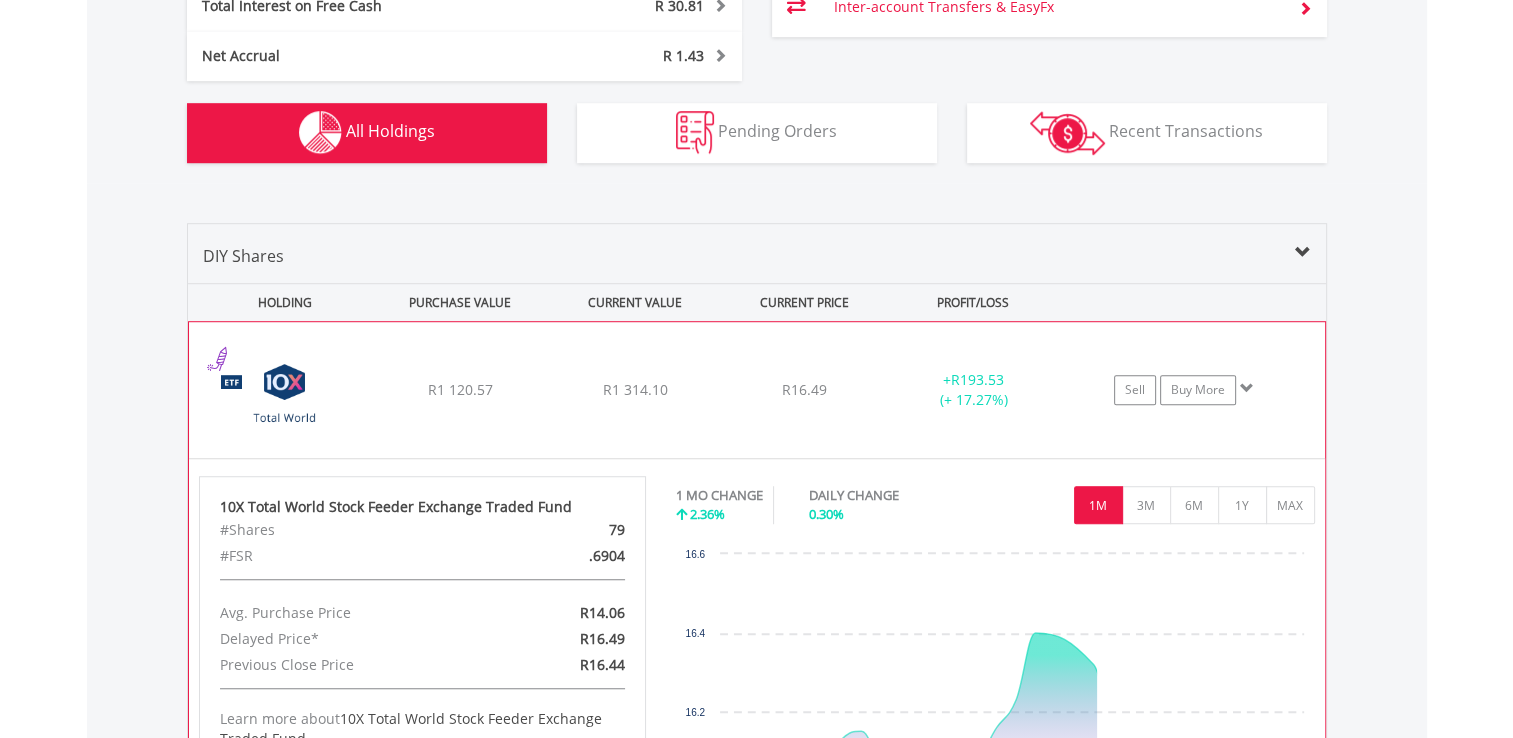 click on "Sell
Buy More" at bounding box center (1193, 390) 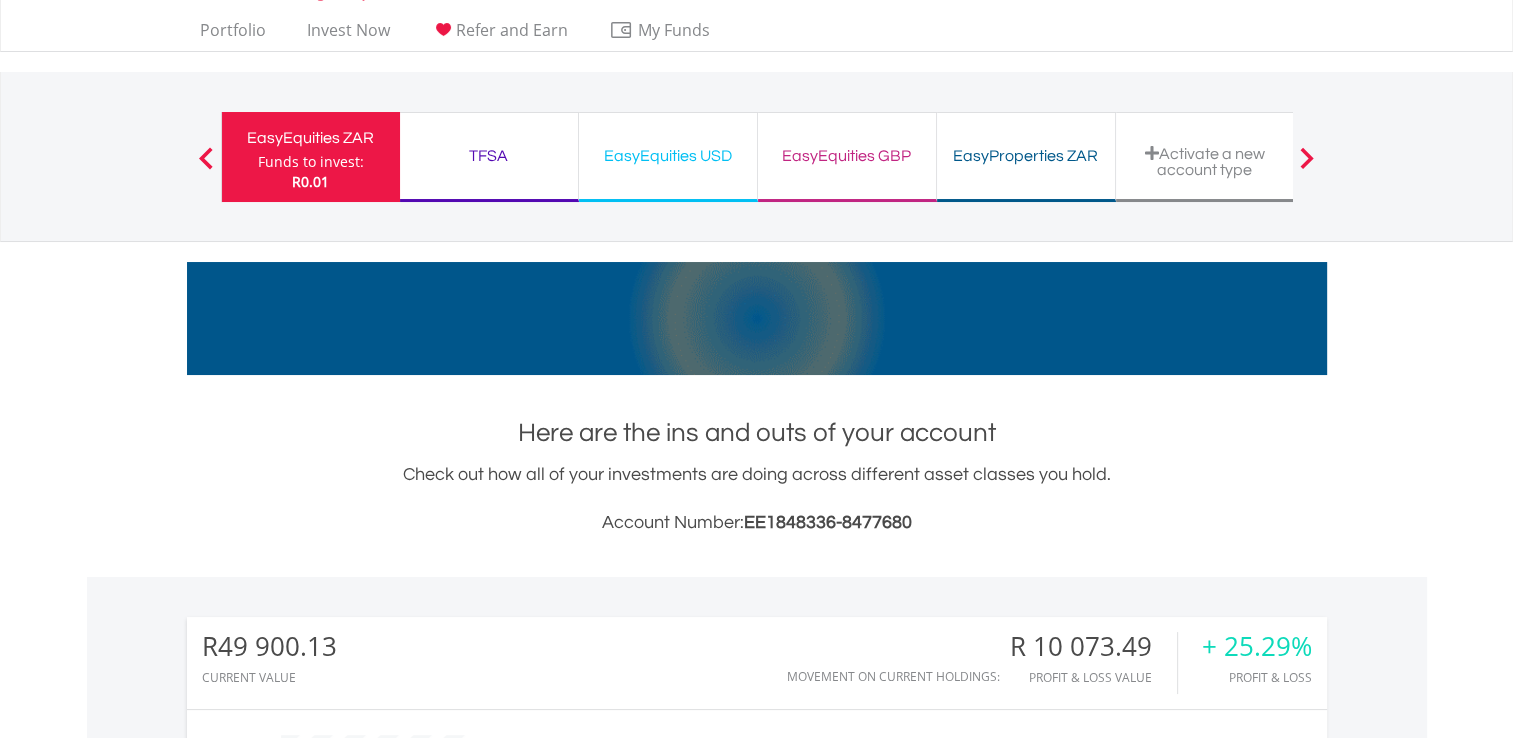 scroll, scrollTop: 0, scrollLeft: 0, axis: both 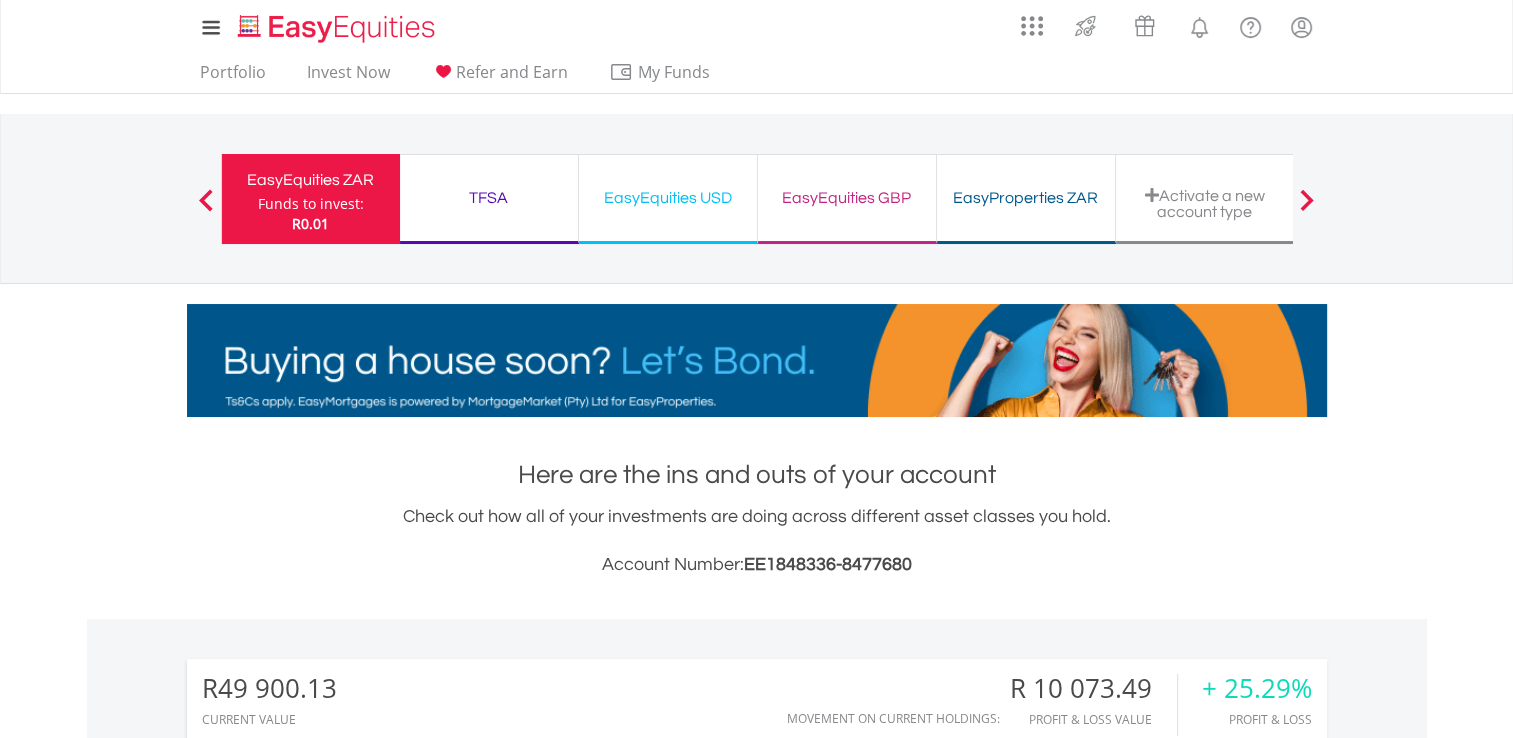 click on "EasyEquities GBP" at bounding box center [847, 198] 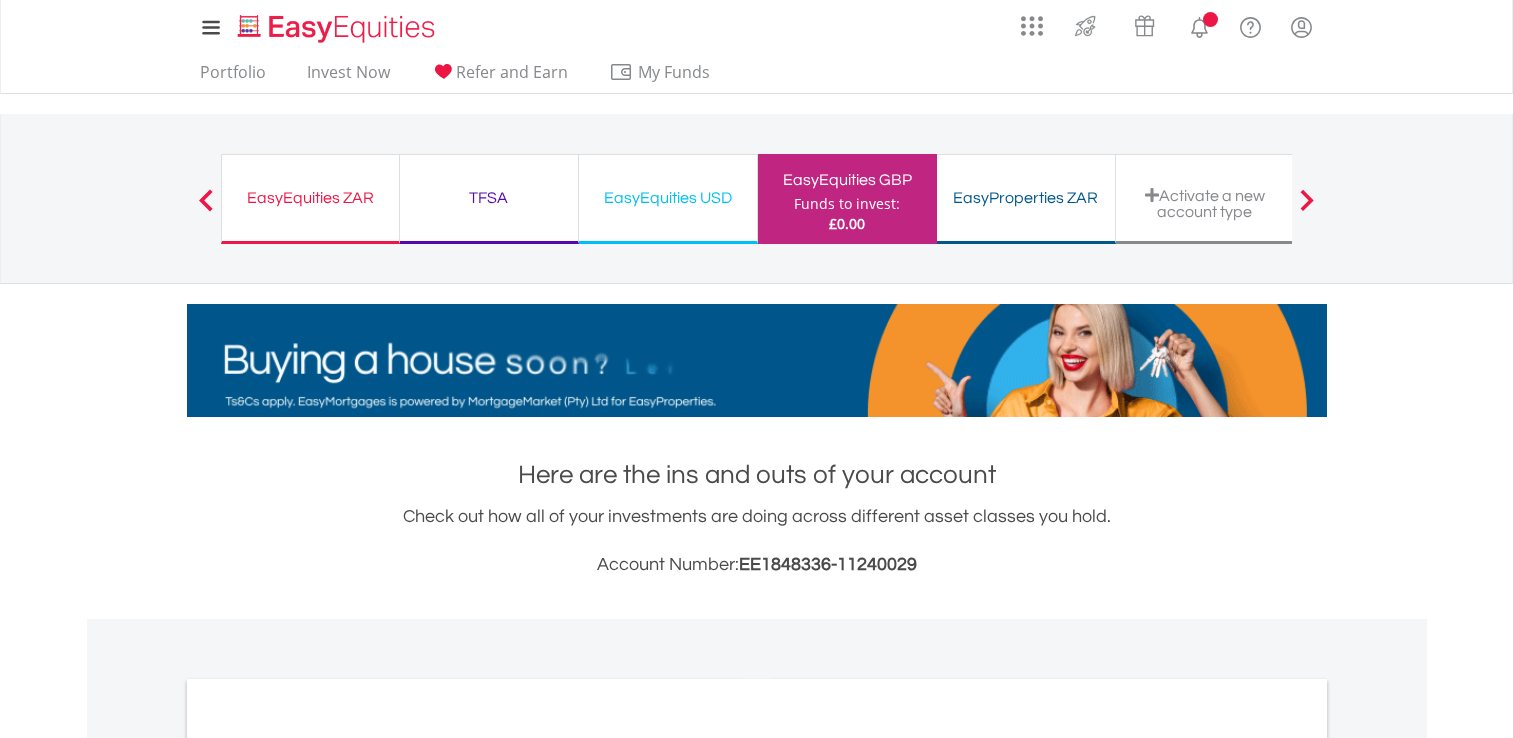 scroll, scrollTop: 0, scrollLeft: 0, axis: both 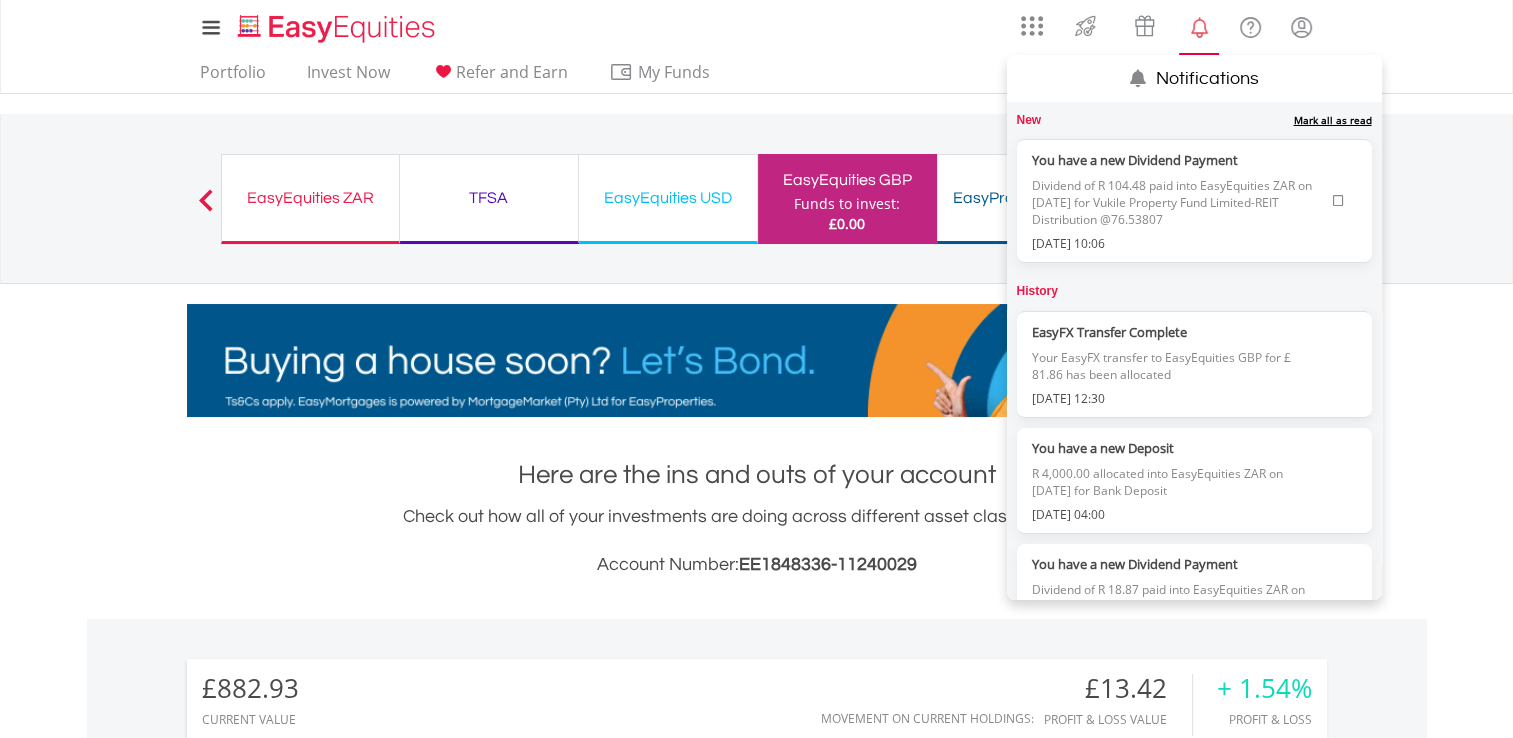 click at bounding box center [1338, 201] 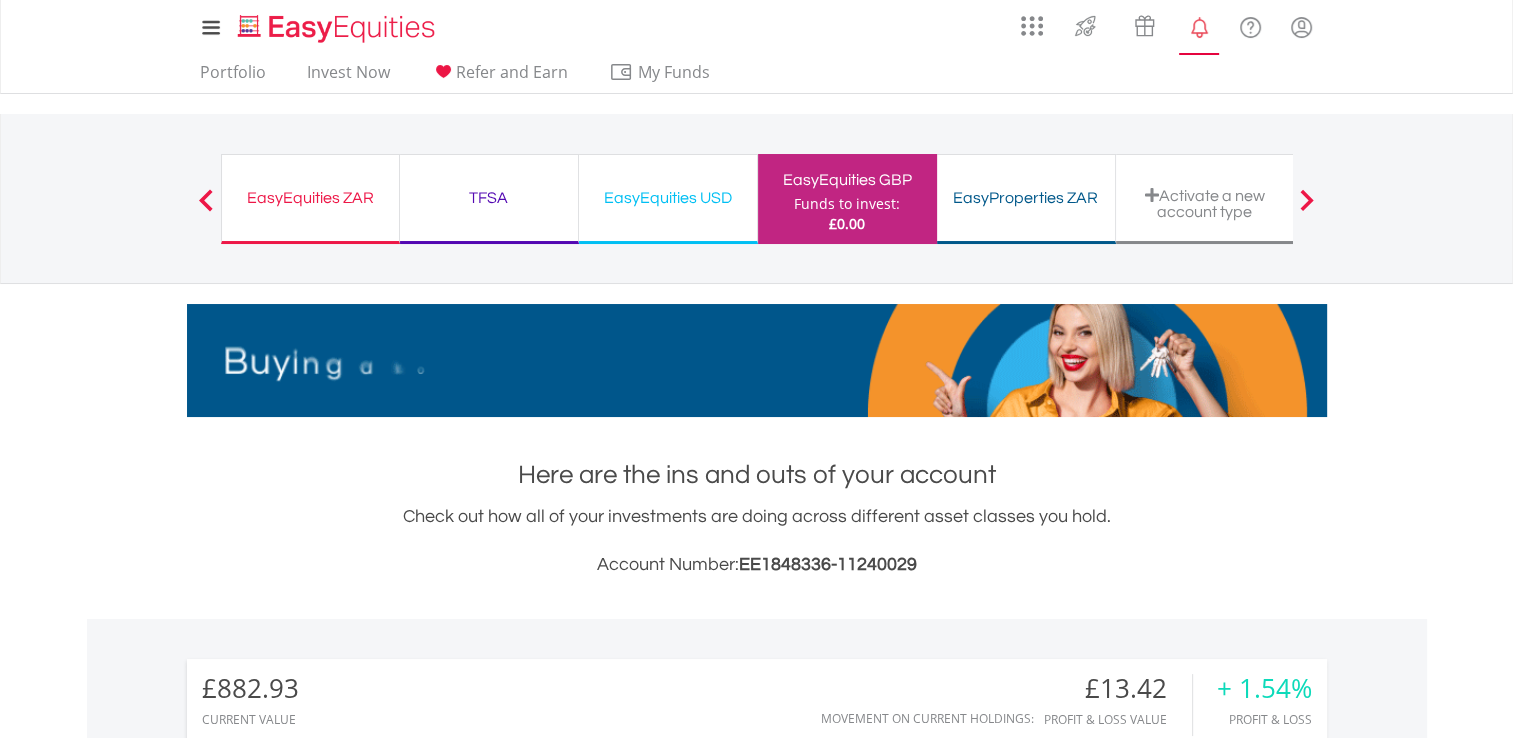 click on "My Investments
Invest Now
New Listings
Sell
My Recurring Investments
Pending Orders
Vouchers
Buy a Voucher
Redeem a Voucher
Account Management
Add and Manage Accounts" at bounding box center (756, 208) 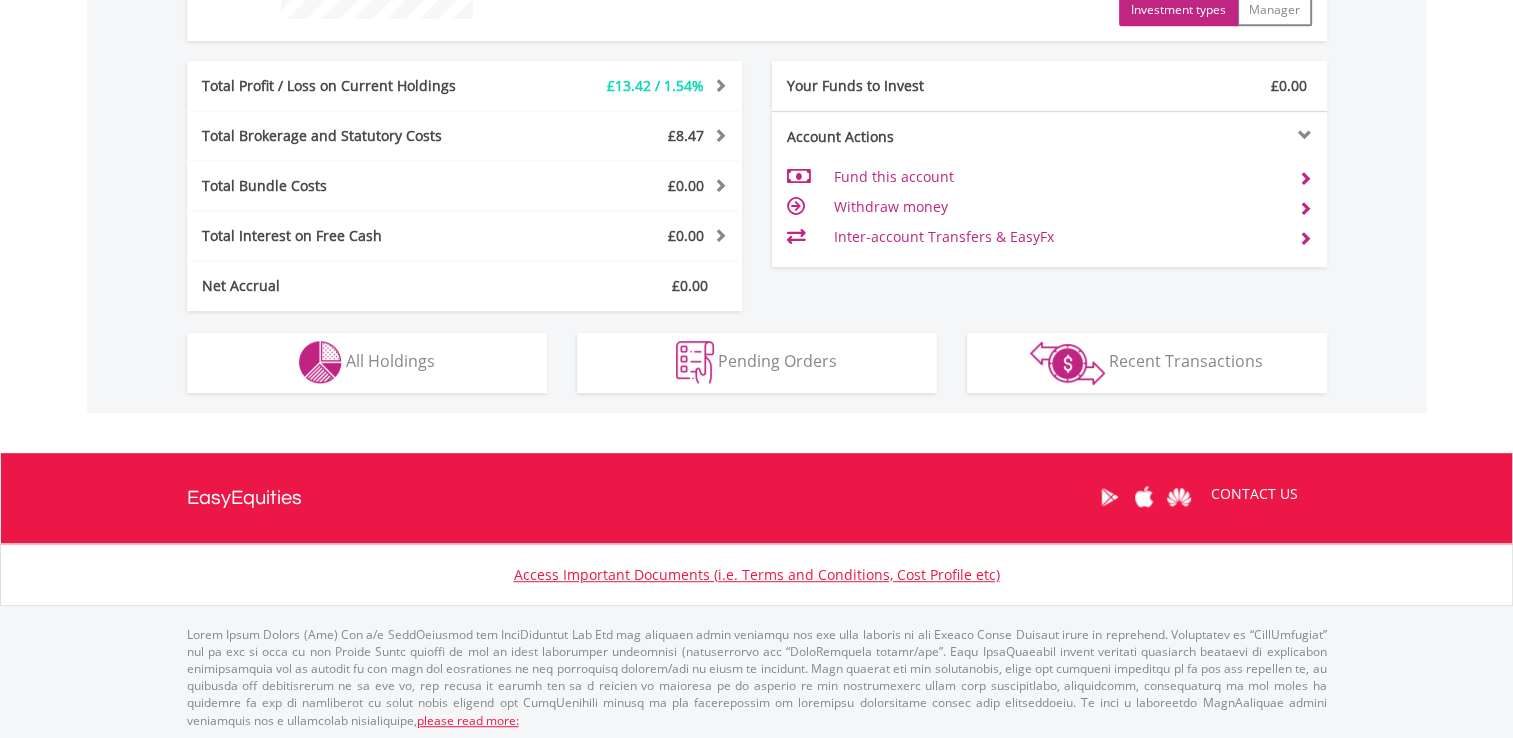 scroll, scrollTop: 951, scrollLeft: 0, axis: vertical 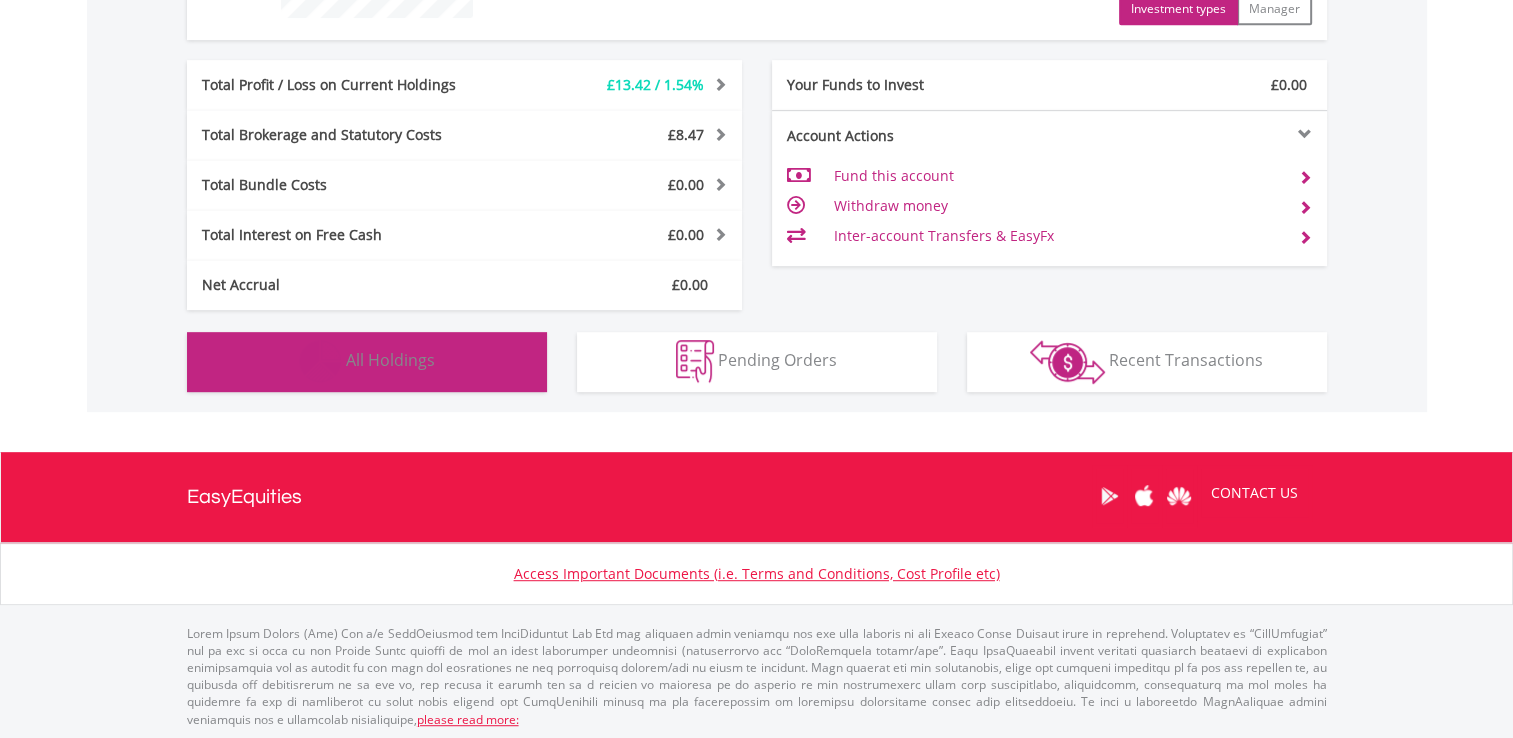 click on "Holdings
All Holdings" at bounding box center [367, 362] 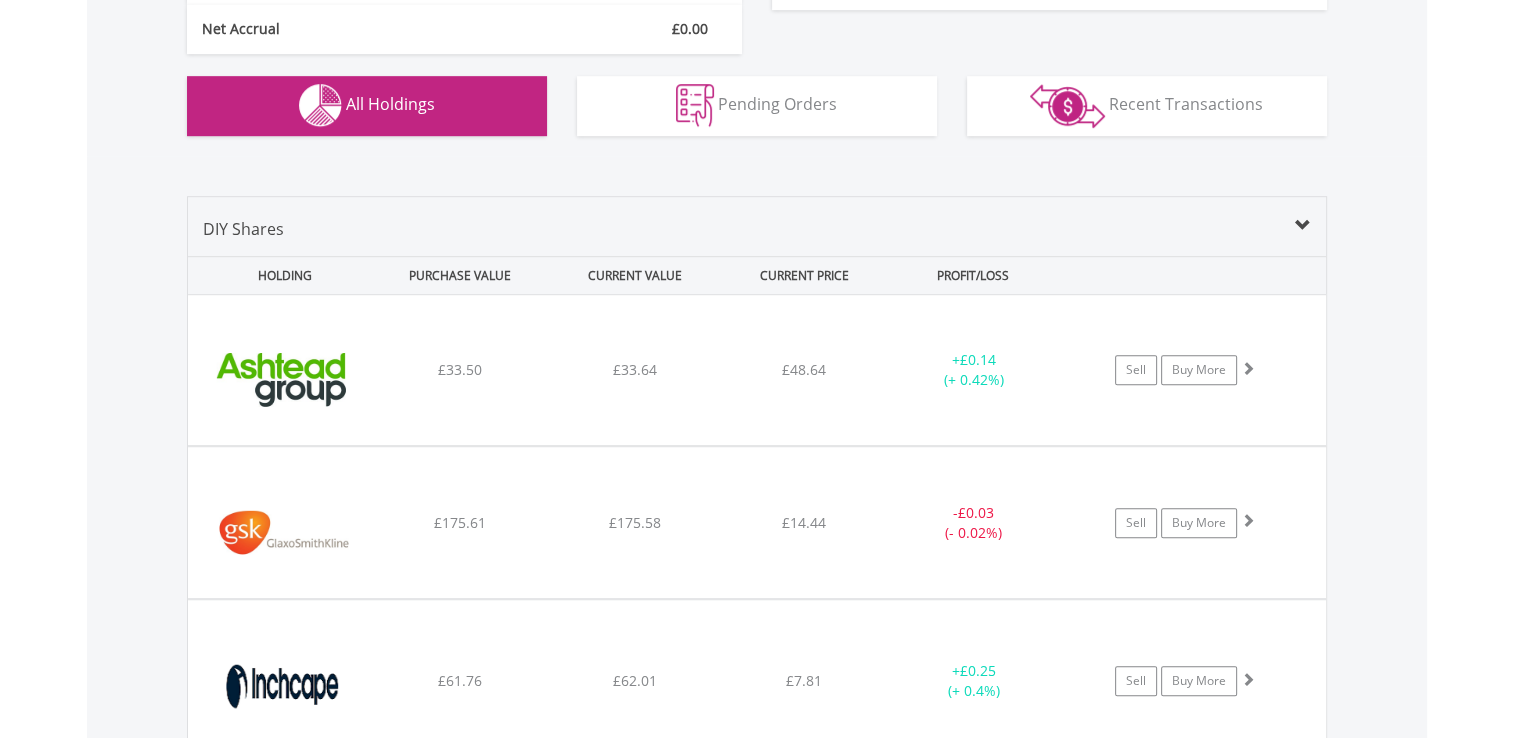 scroll, scrollTop: 1201, scrollLeft: 0, axis: vertical 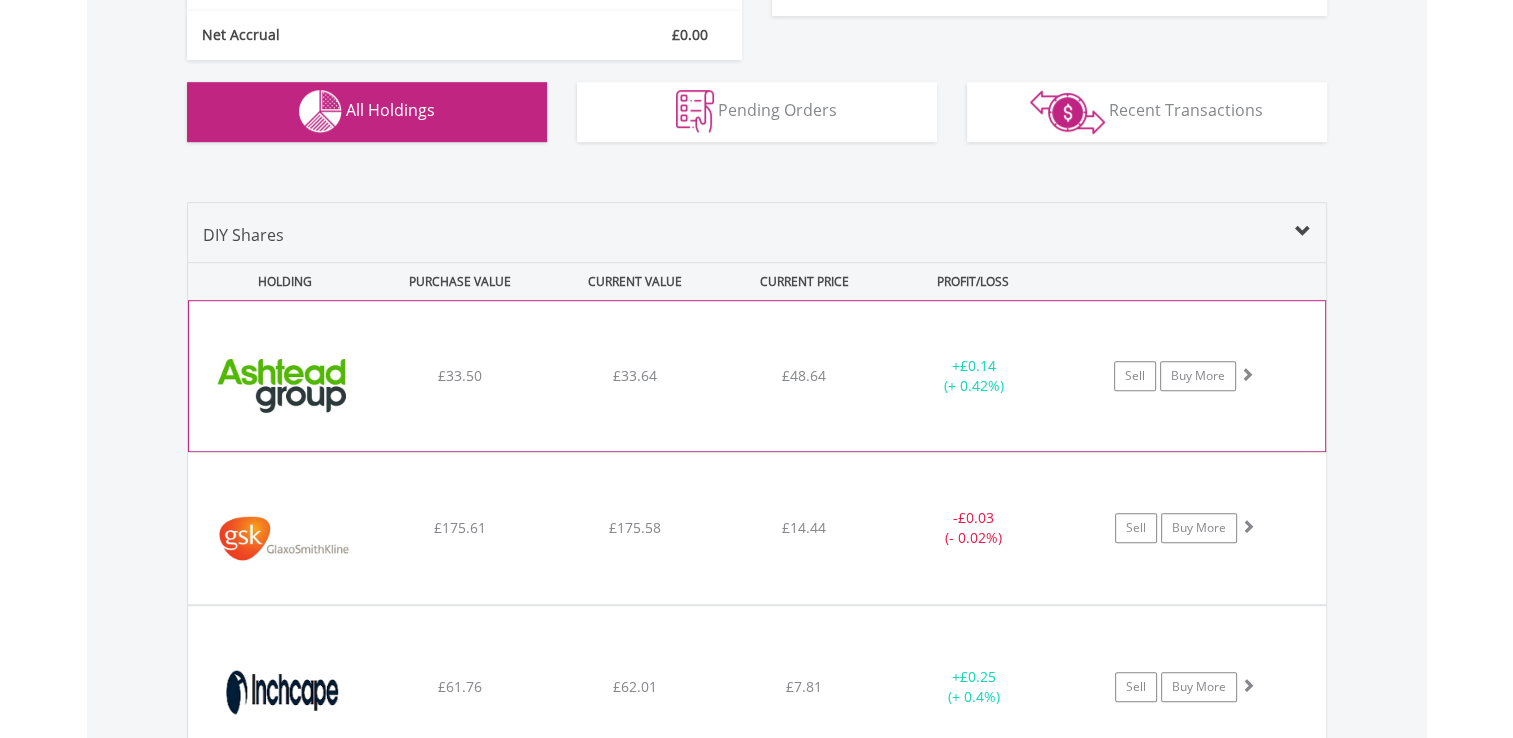 click on "﻿
Ashtead Group PLC
£33.50
£33.64
£48.64
+  £0.14 (+ 0.42%)
Sell
Buy More" at bounding box center (757, 376) 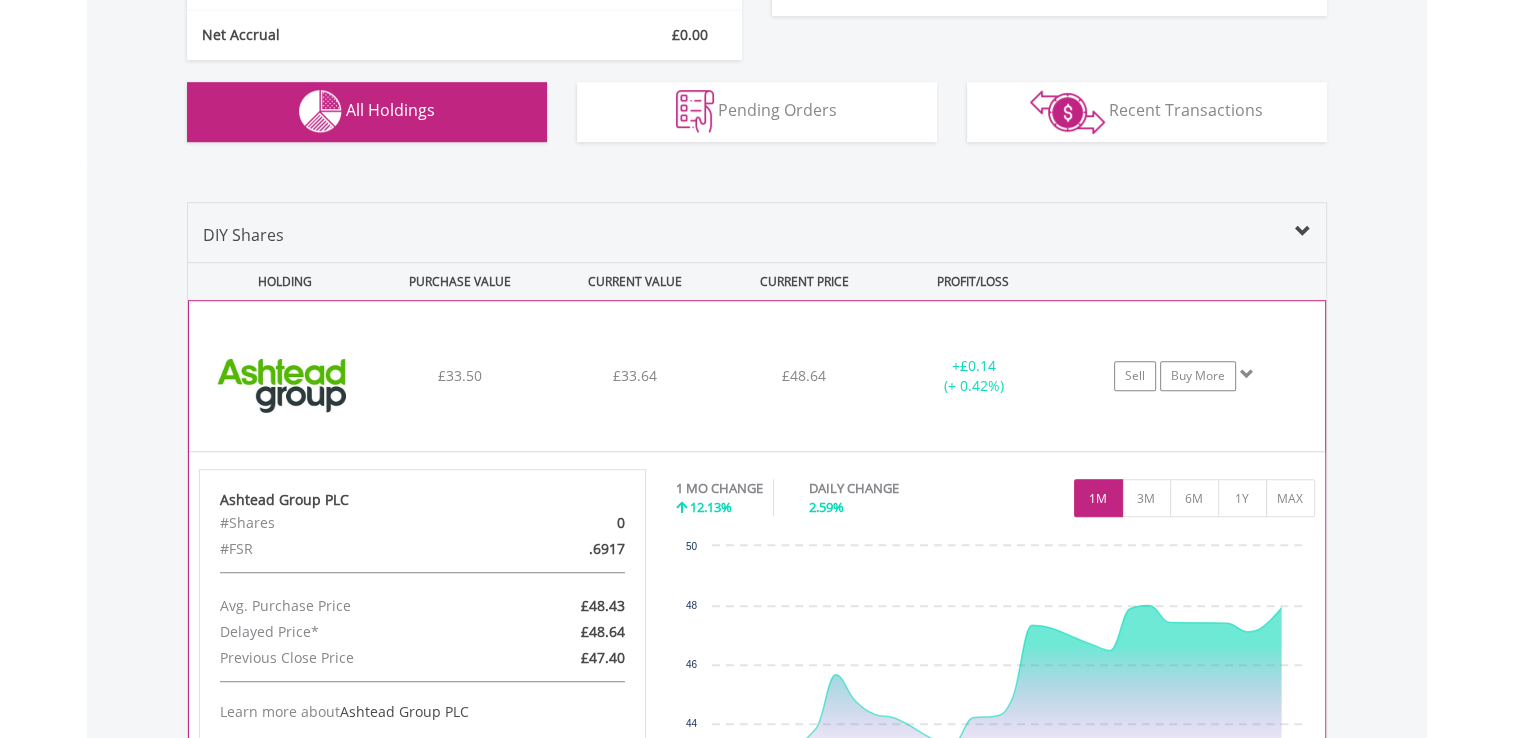 click on "﻿
Ashtead Group PLC
£33.50
£33.64
£48.64
+  £0.14 (+ 0.42%)
Sell
Buy More" at bounding box center (757, 376) 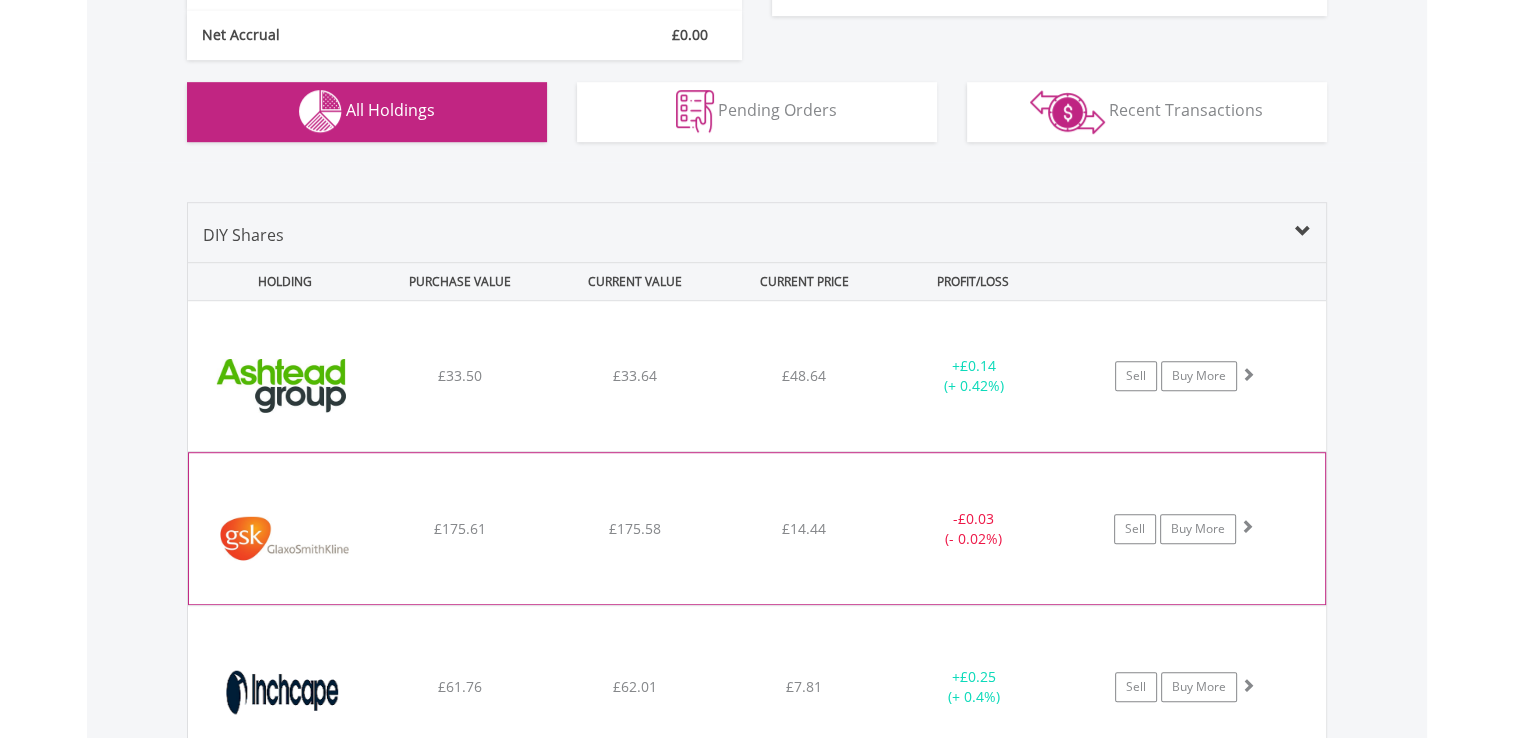 click on "﻿
GSK Plc
£175.61
£175.58
£14.44
-  £0.03 (- 0.02%)
Sell
Buy More" at bounding box center [757, 376] 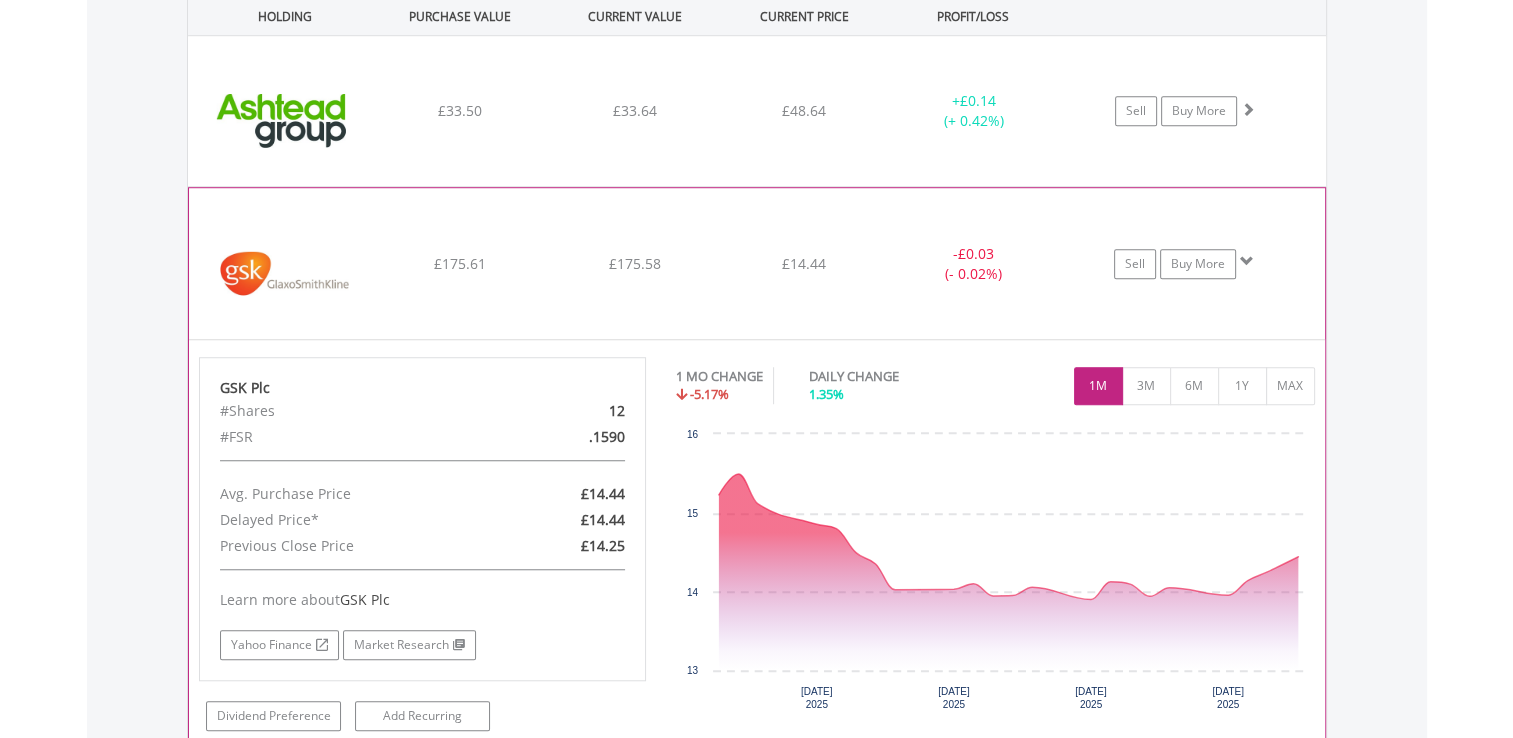 scroll, scrollTop: 1501, scrollLeft: 0, axis: vertical 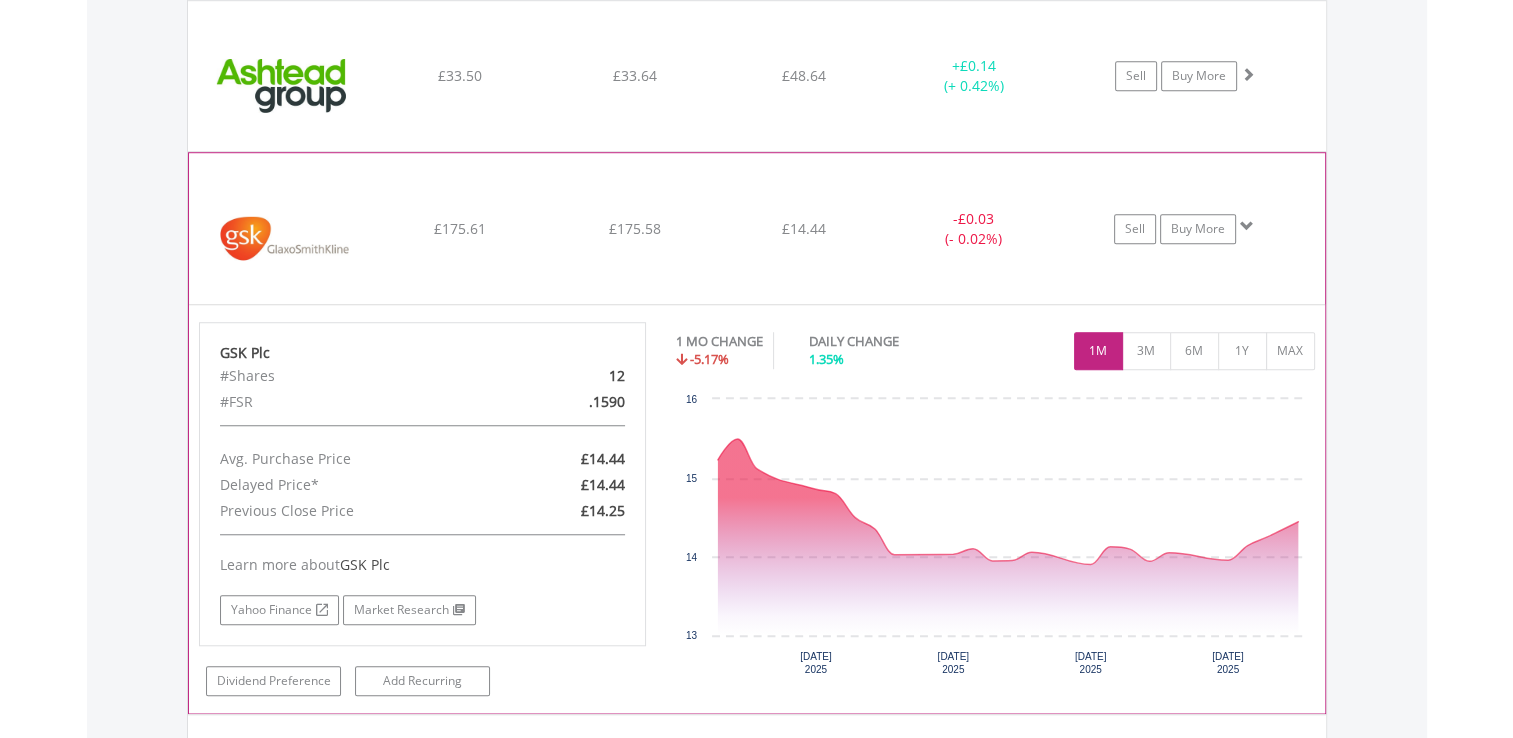 click on "﻿
GSK Plc
£175.61
£175.58
£14.44
-  £0.03 (- 0.02%)
Sell
Buy More" at bounding box center [757, 76] 